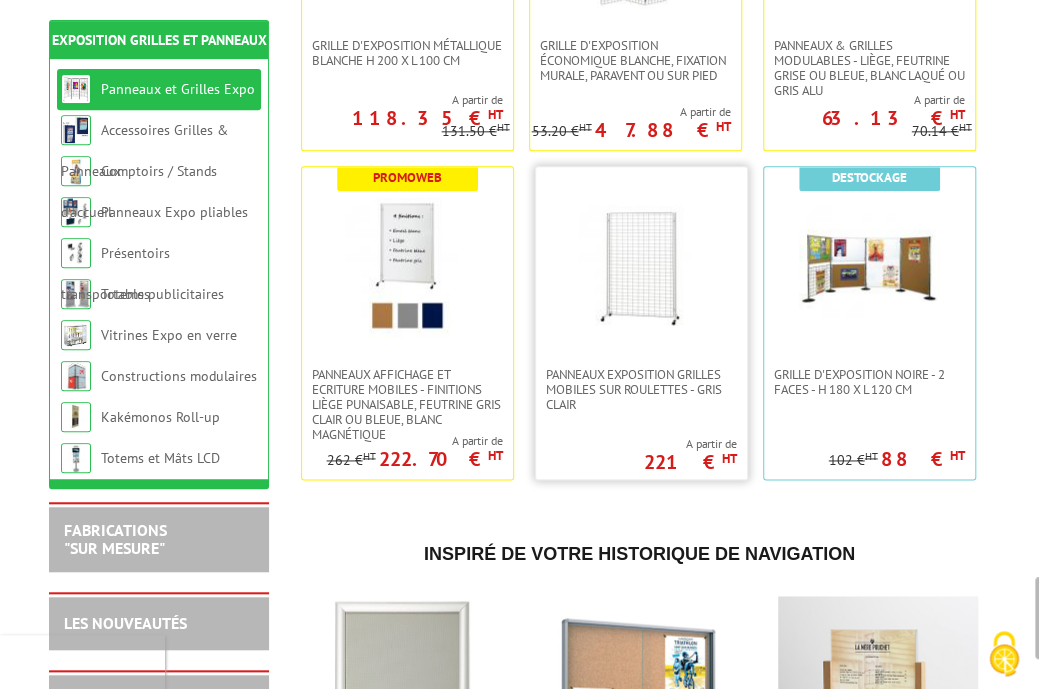 scroll, scrollTop: 888, scrollLeft: 0, axis: vertical 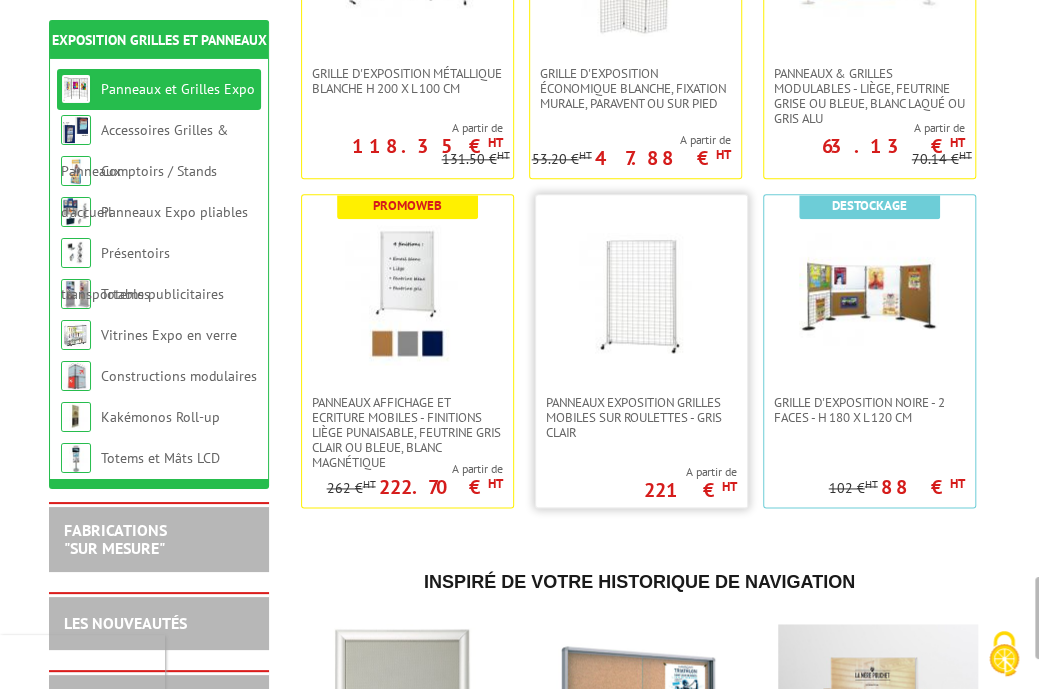 click at bounding box center [641, 295] 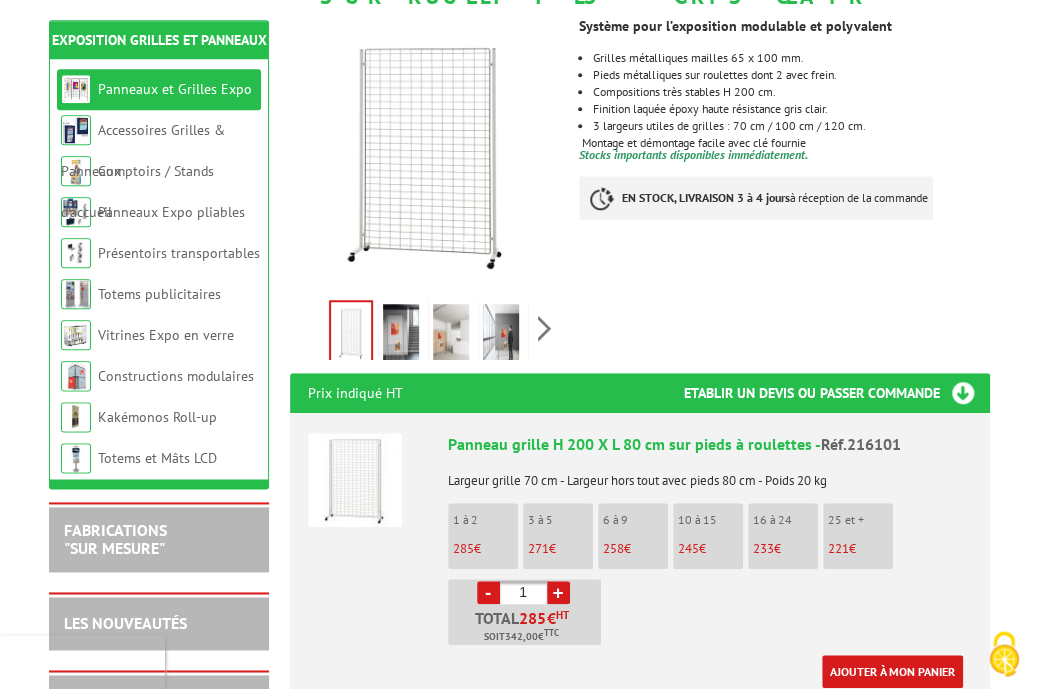 scroll, scrollTop: 345, scrollLeft: 0, axis: vertical 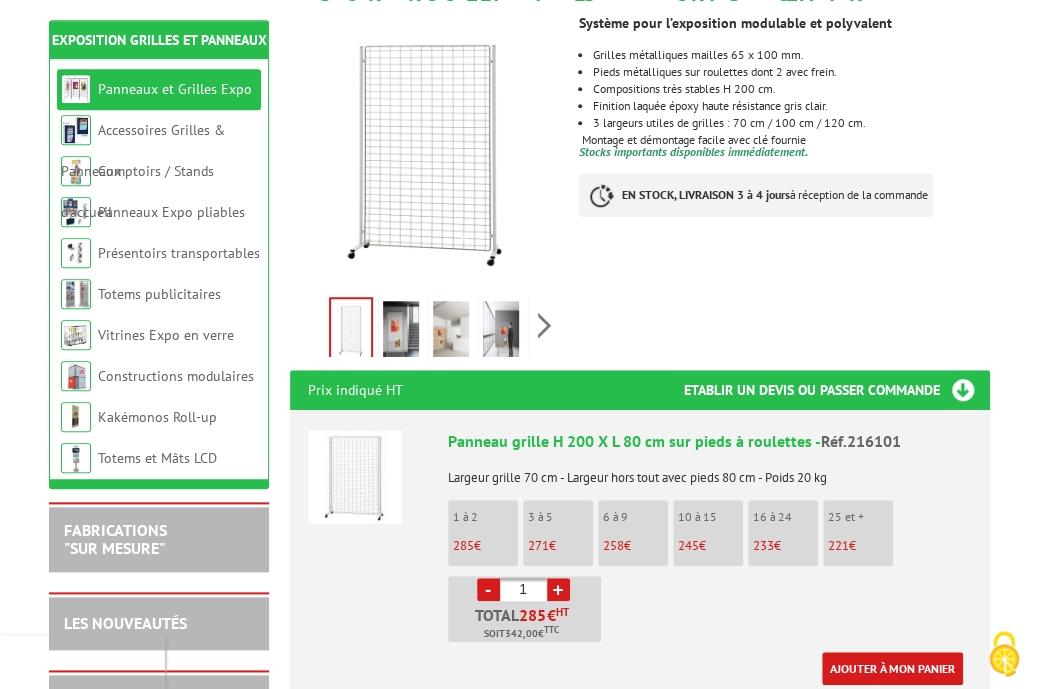 click at bounding box center (401, 332) 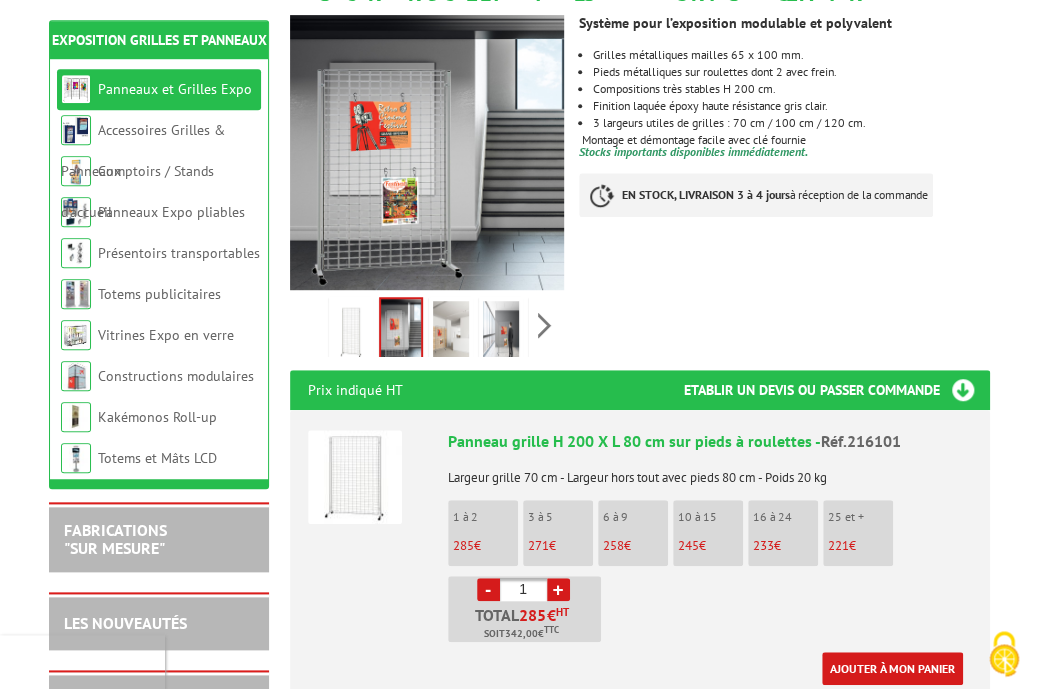 click at bounding box center [451, 332] 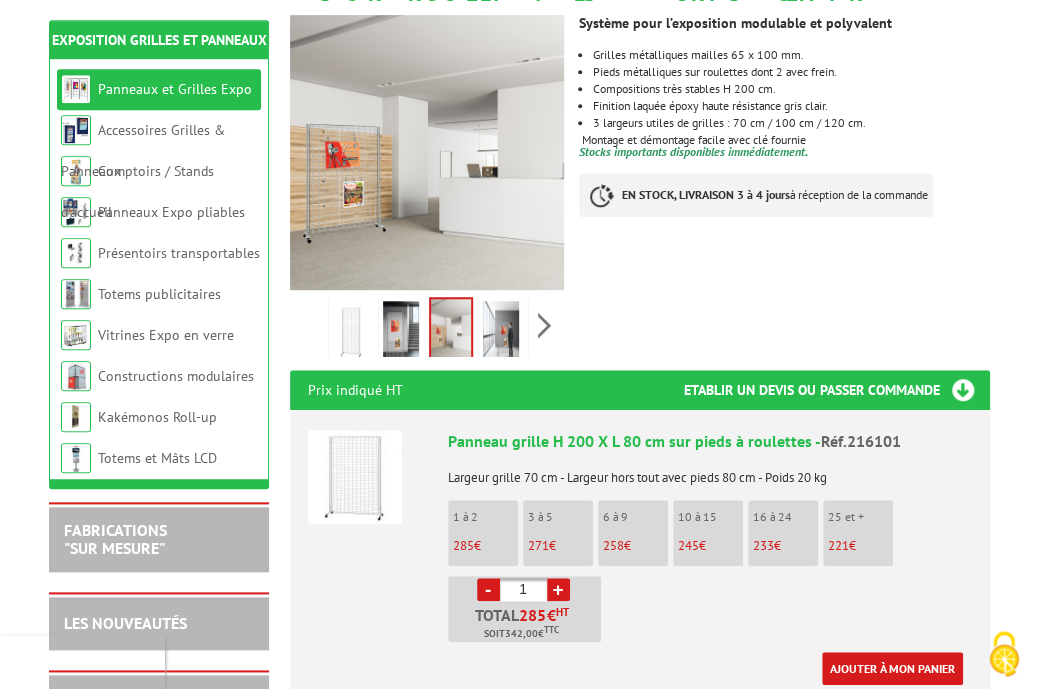 click at bounding box center (501, 332) 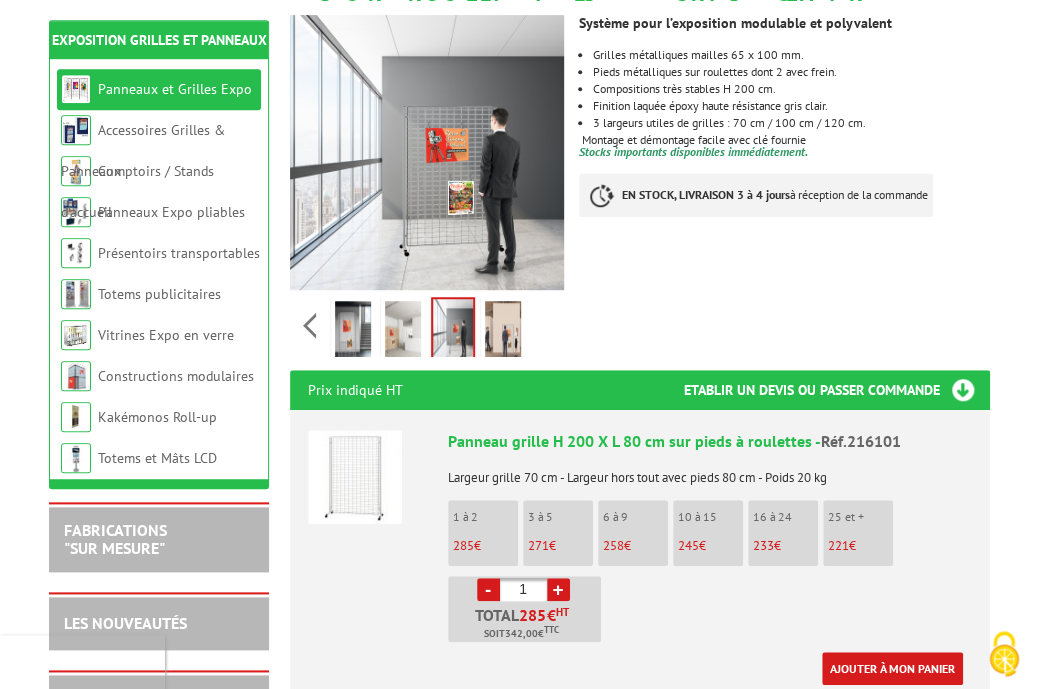 click on "Previous Next" at bounding box center [427, 325] 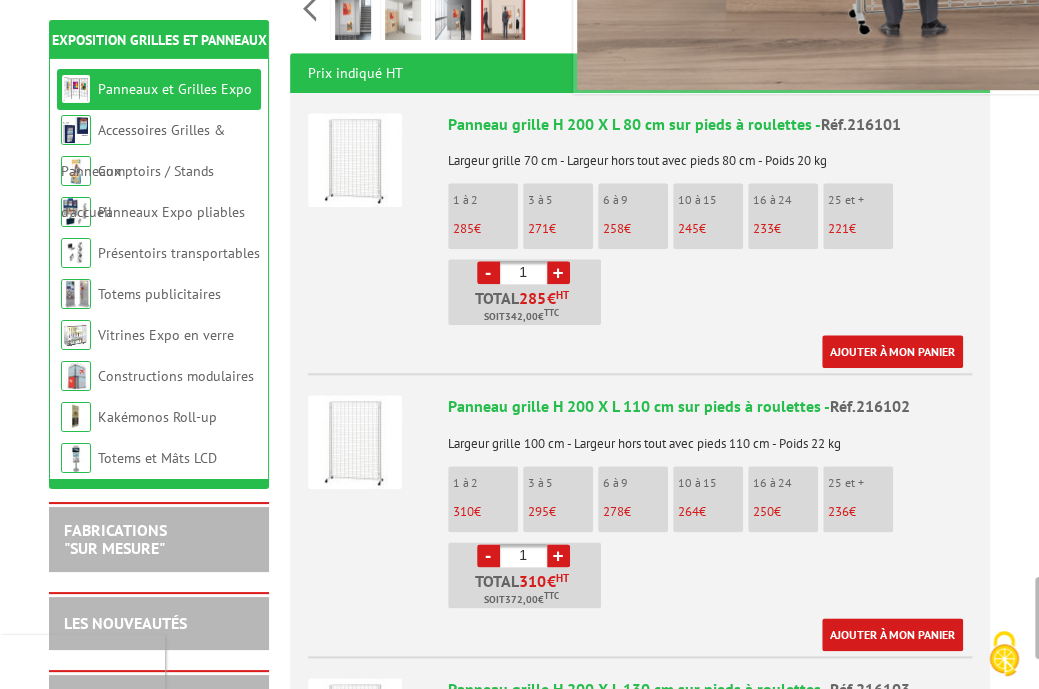 scroll, scrollTop: 0, scrollLeft: 0, axis: both 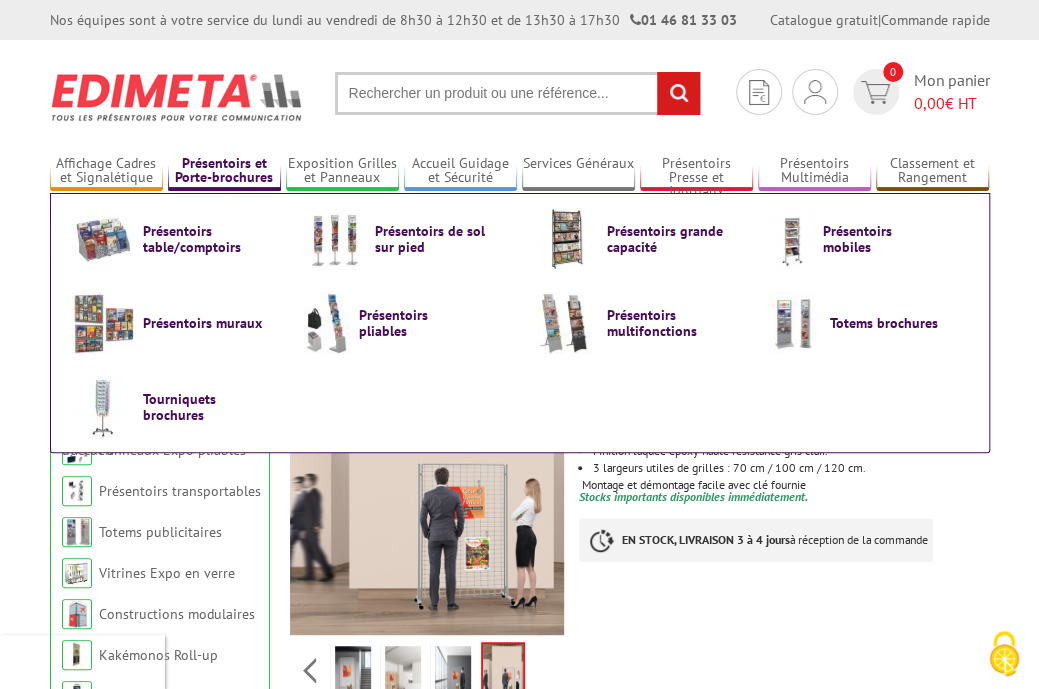 click on "Présentoirs et Porte-brochures" at bounding box center [224, 171] 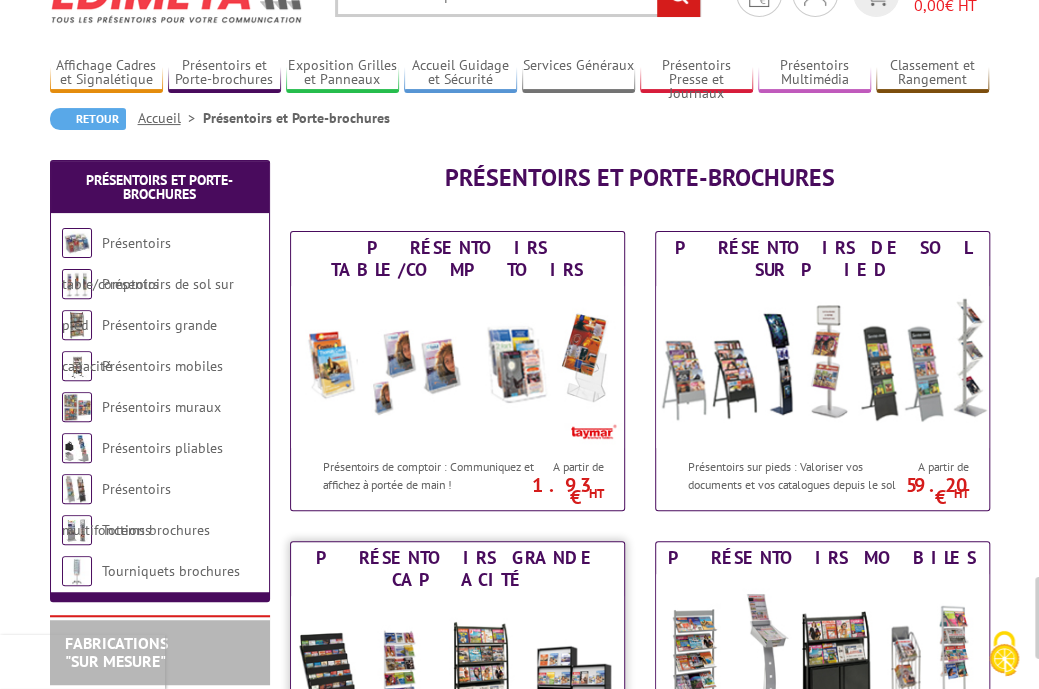 scroll, scrollTop: 0, scrollLeft: 0, axis: both 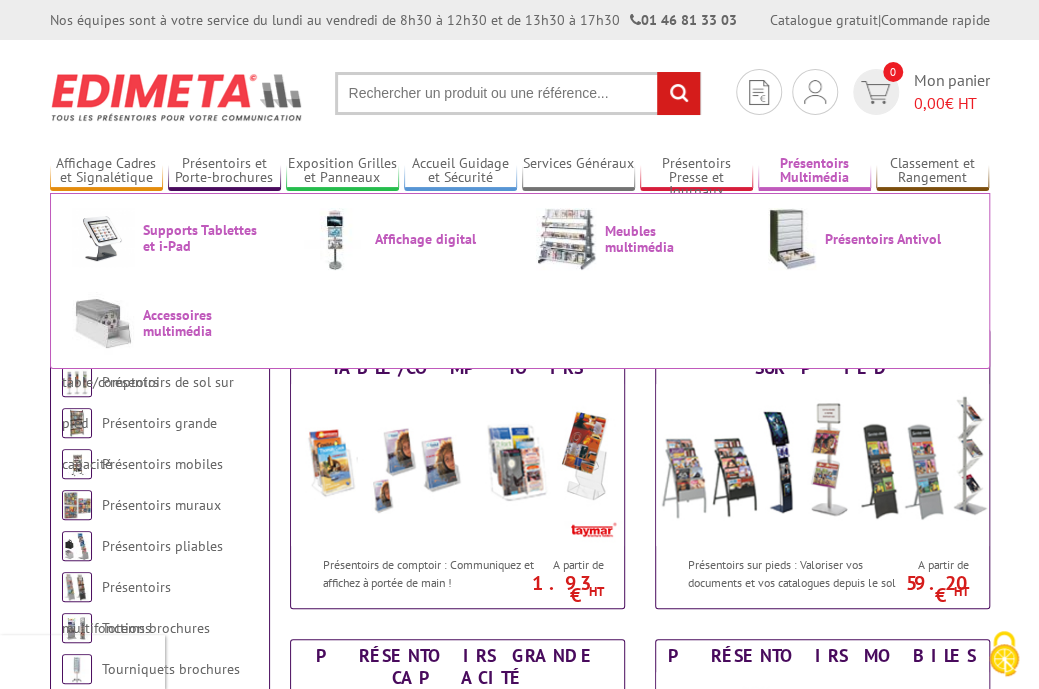 click on "Présentoirs Multimédia" at bounding box center [814, 171] 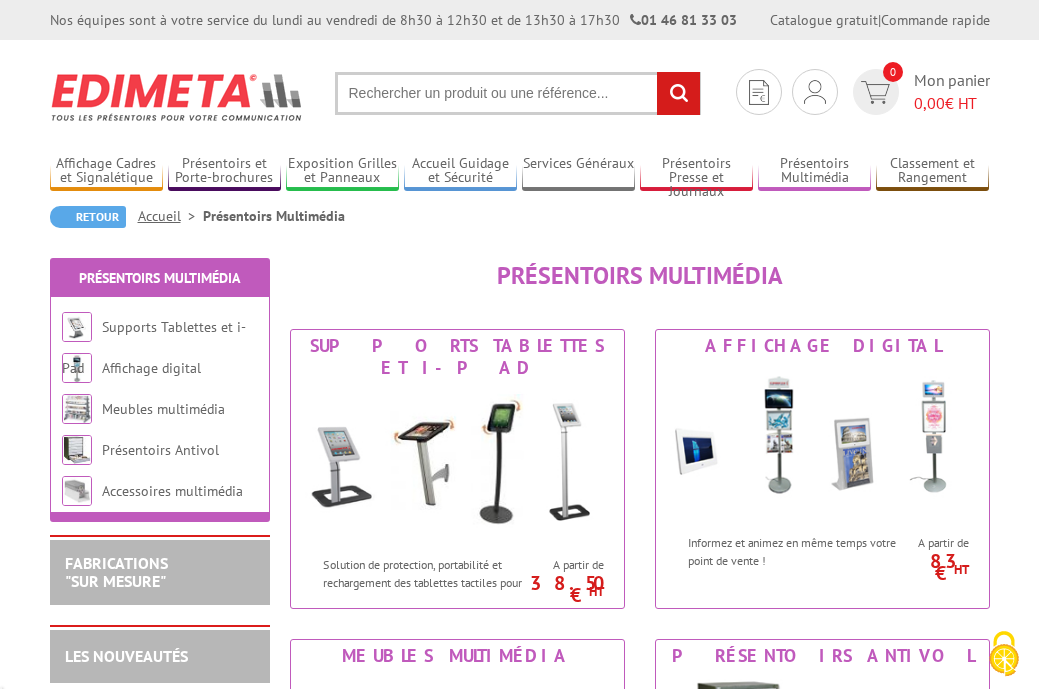scroll, scrollTop: 0, scrollLeft: 0, axis: both 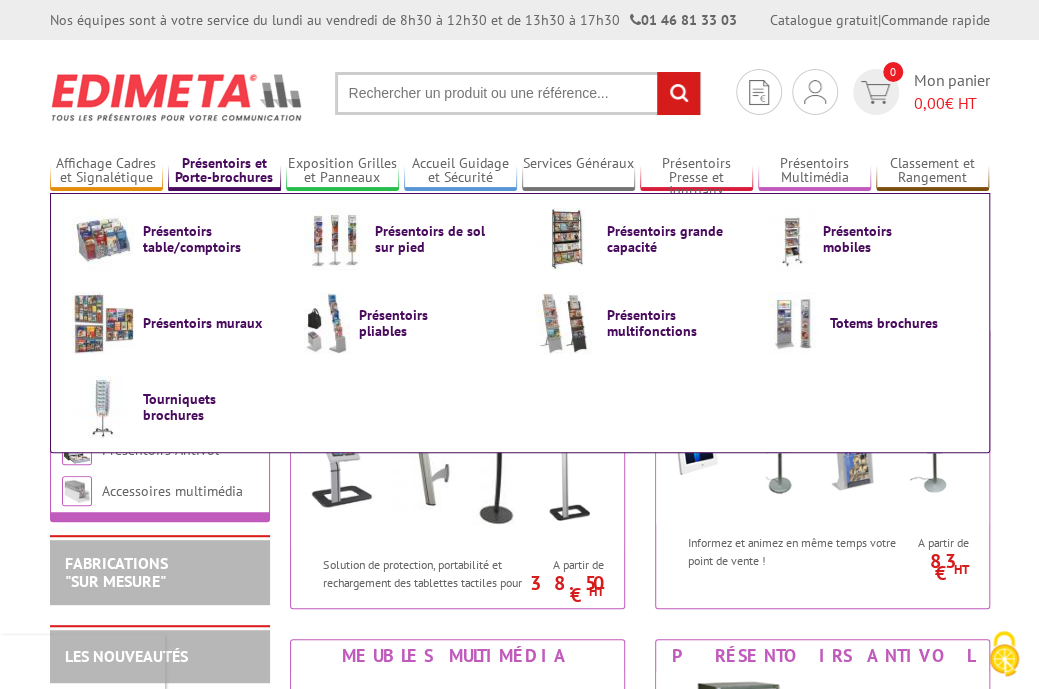 click on "Présentoirs et Porte-brochures" at bounding box center [224, 171] 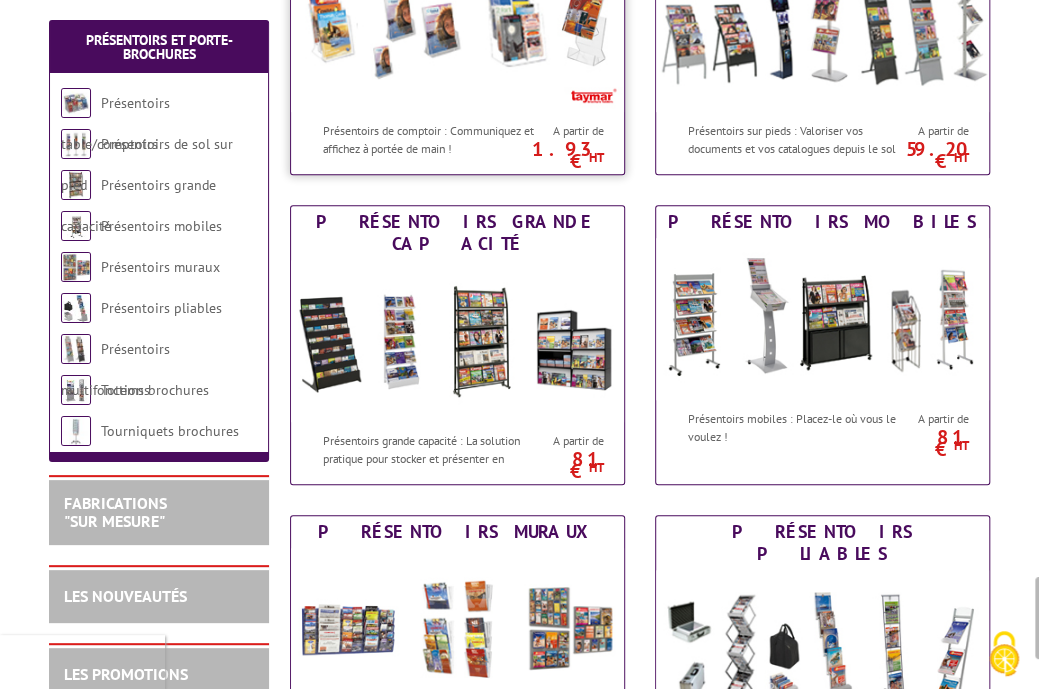 scroll, scrollTop: 435, scrollLeft: 0, axis: vertical 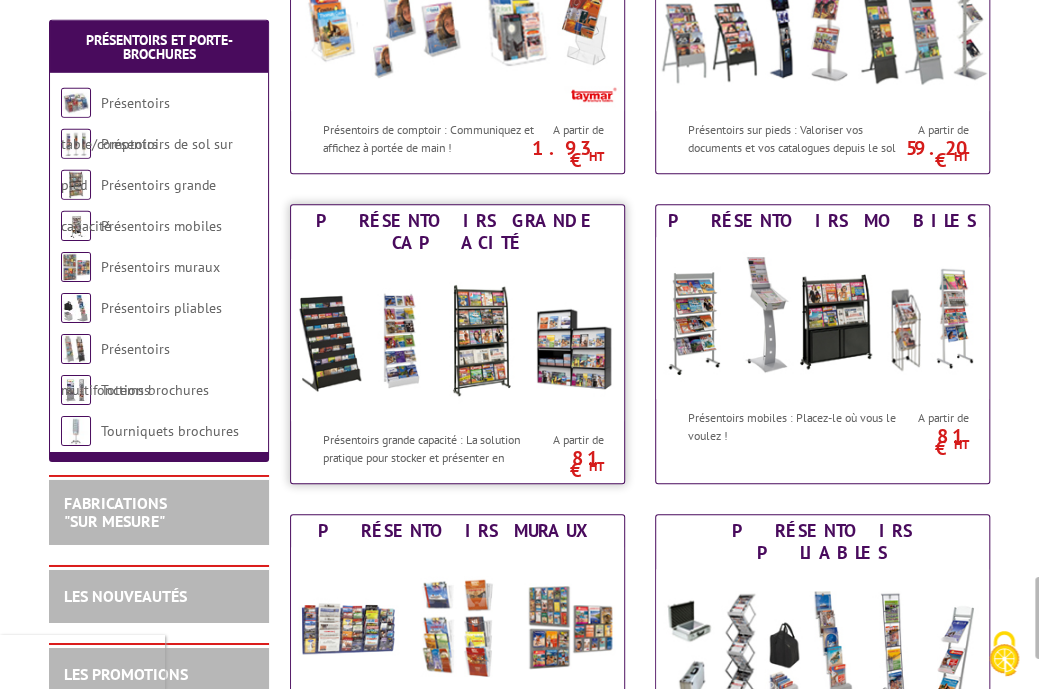 click at bounding box center [457, 340] 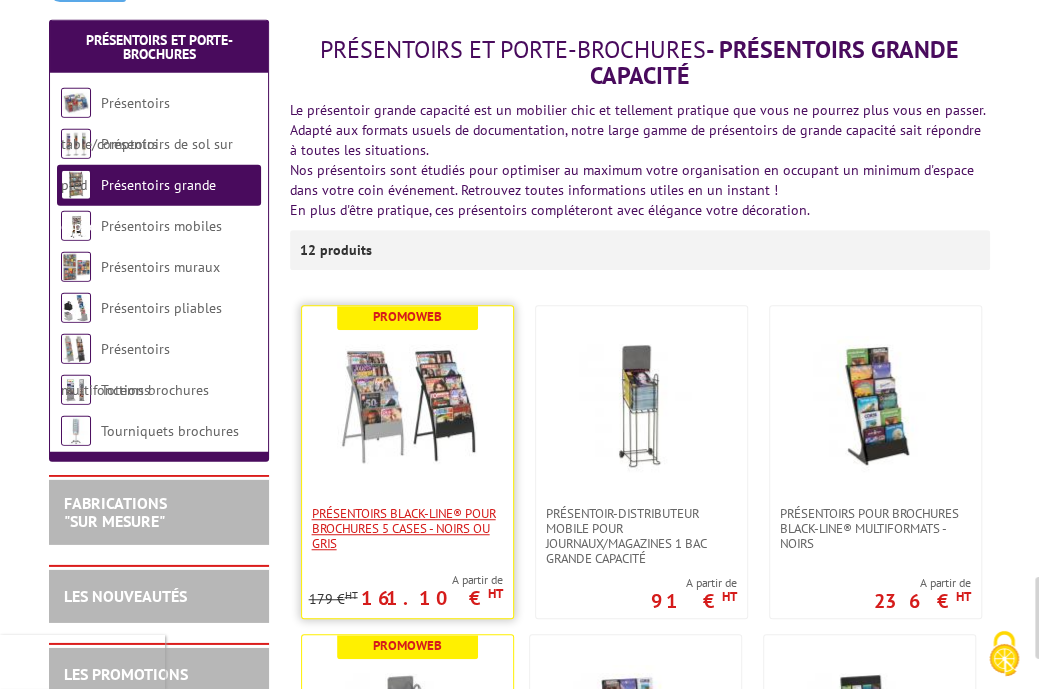 scroll, scrollTop: 186, scrollLeft: 0, axis: vertical 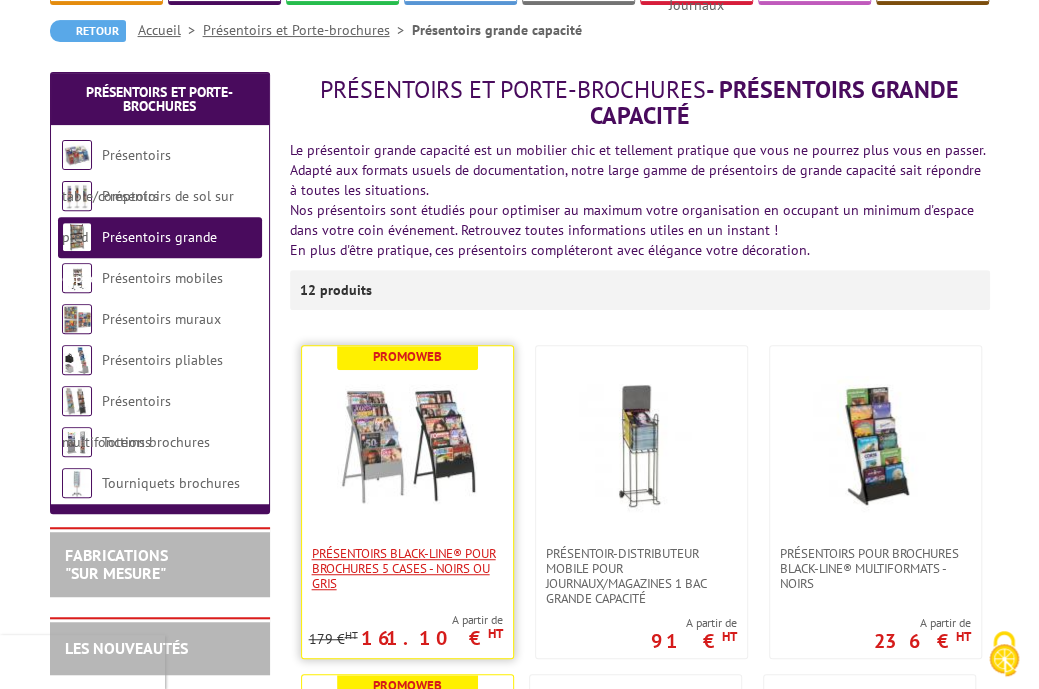click on "Présentoirs Black-Line® pour brochures 5 Cases - Noirs ou Gris" at bounding box center [407, 568] 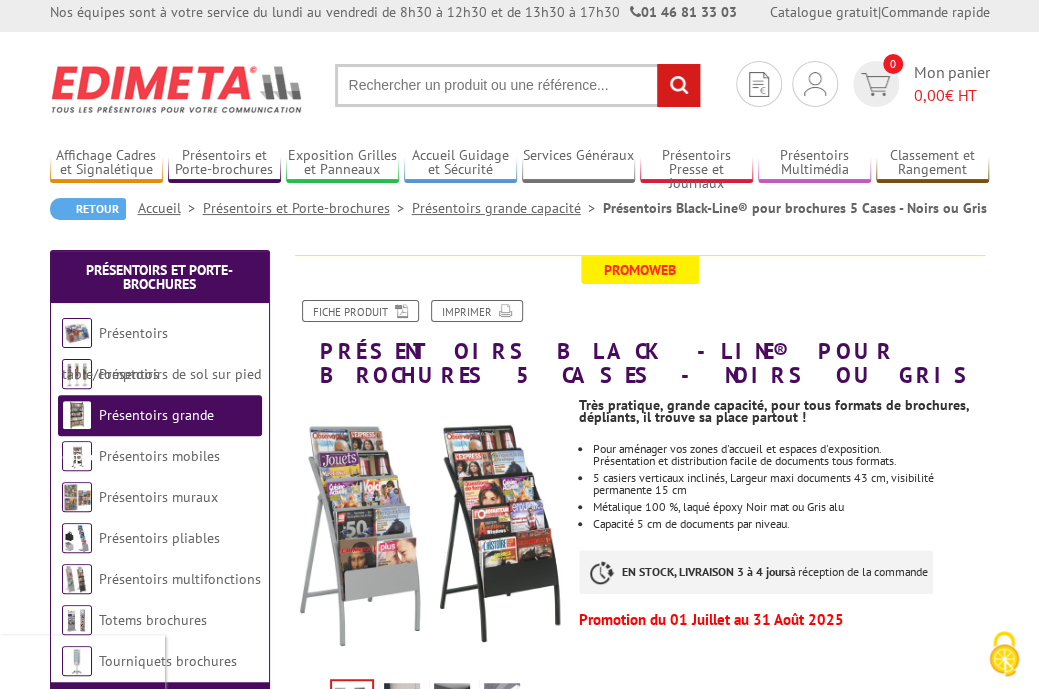 scroll, scrollTop: 0, scrollLeft: 0, axis: both 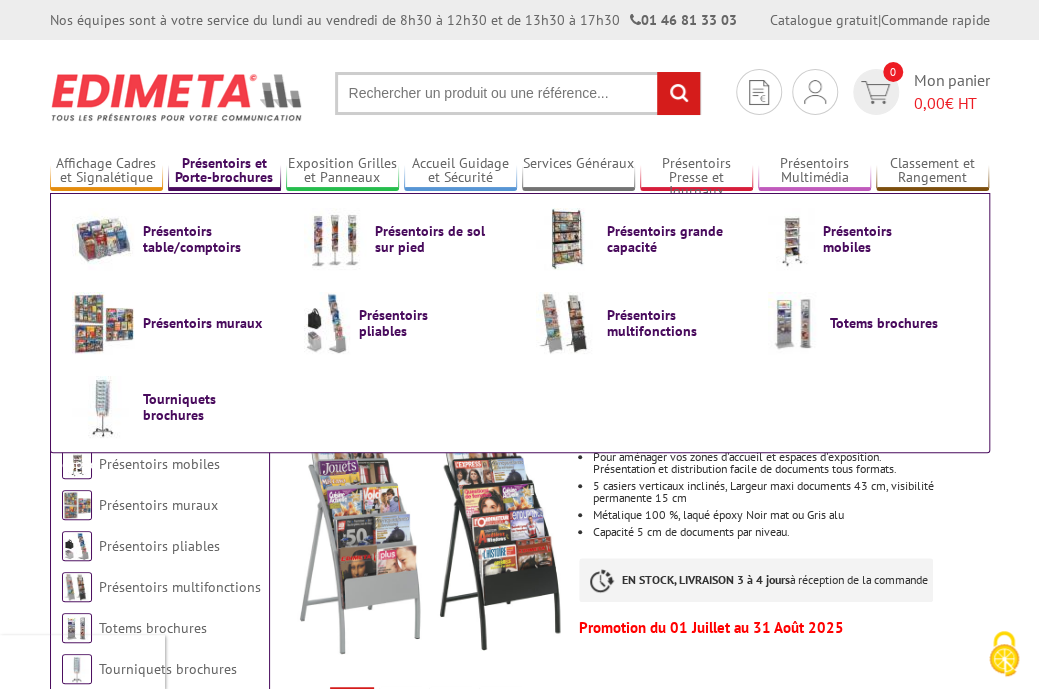 click on "Présentoirs et Porte-brochures" at bounding box center [224, 171] 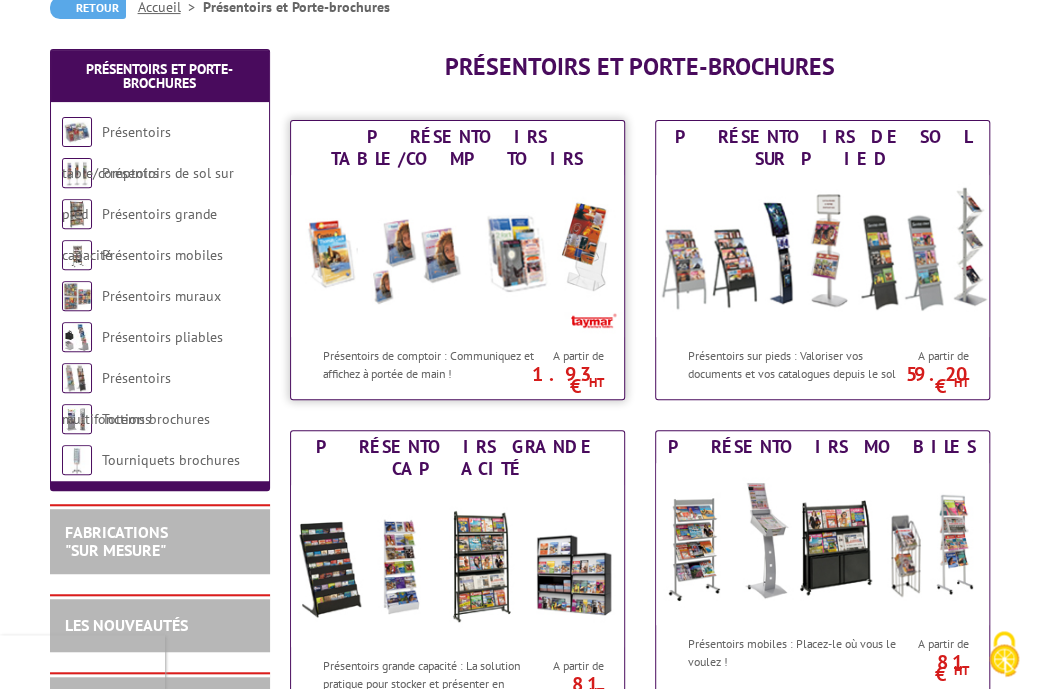 scroll, scrollTop: 210, scrollLeft: 0, axis: vertical 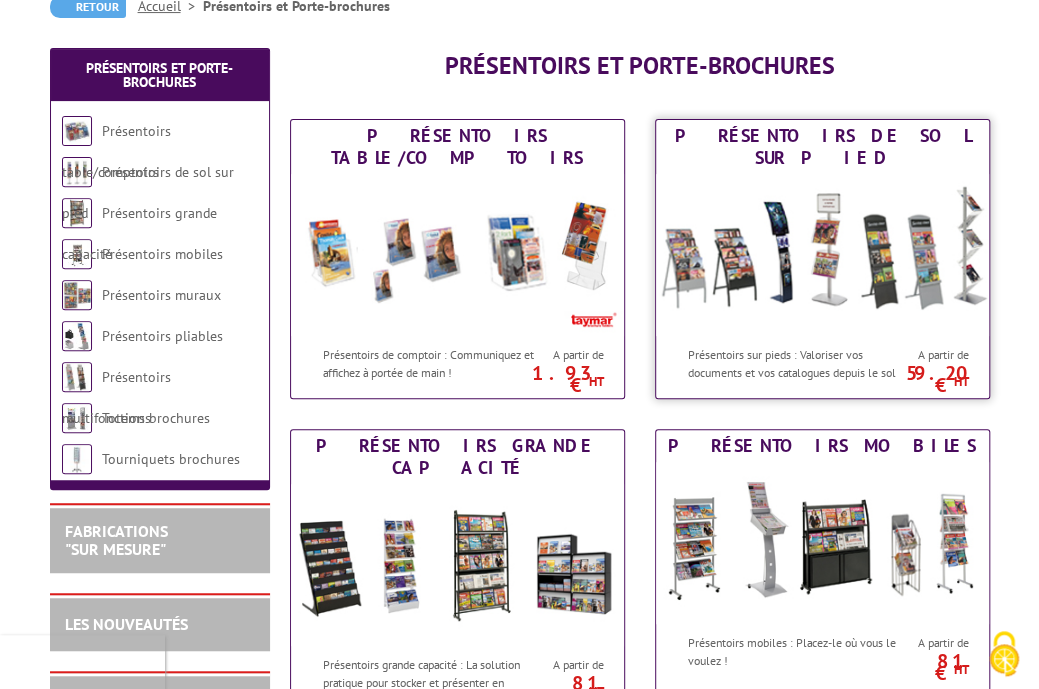 click on "Présentoirs de sol sur pied
Présentoirs sur pieds : Valoriser vos documents et vos catalogues depuis le sol !
A partir de
59.20 €
HT" at bounding box center (822, 259) 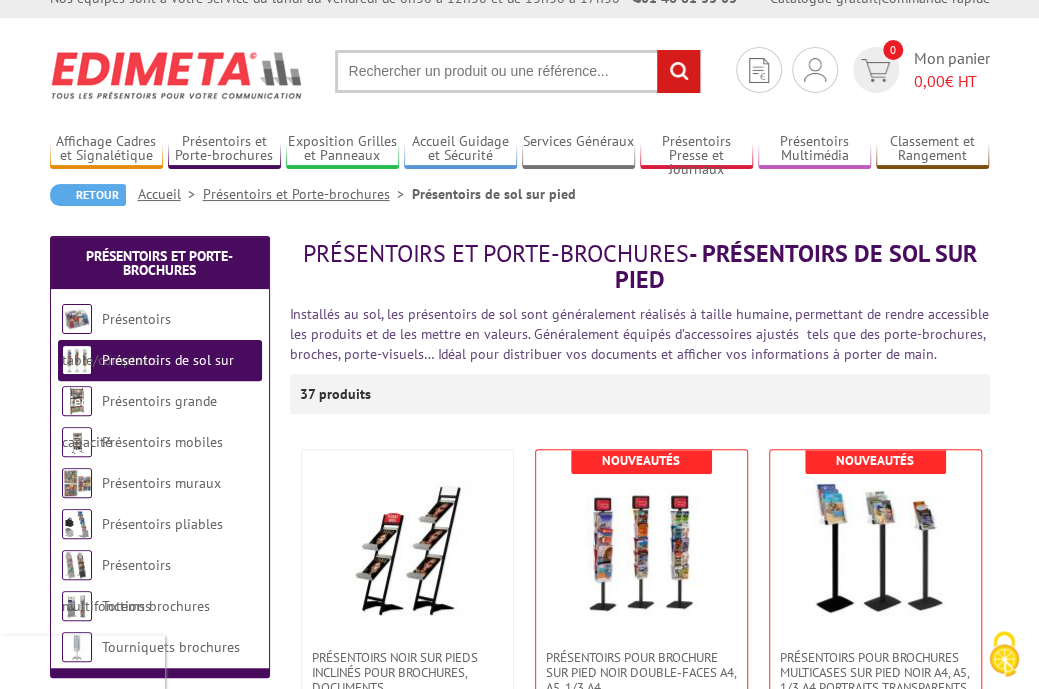 scroll, scrollTop: 0, scrollLeft: 0, axis: both 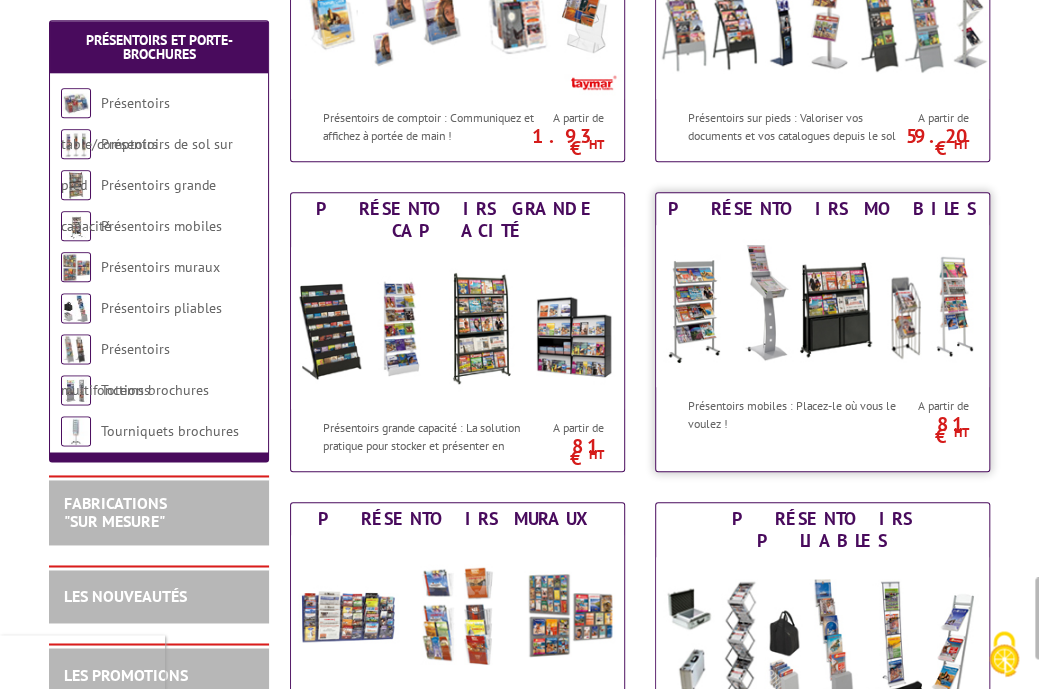 click at bounding box center [822, 306] 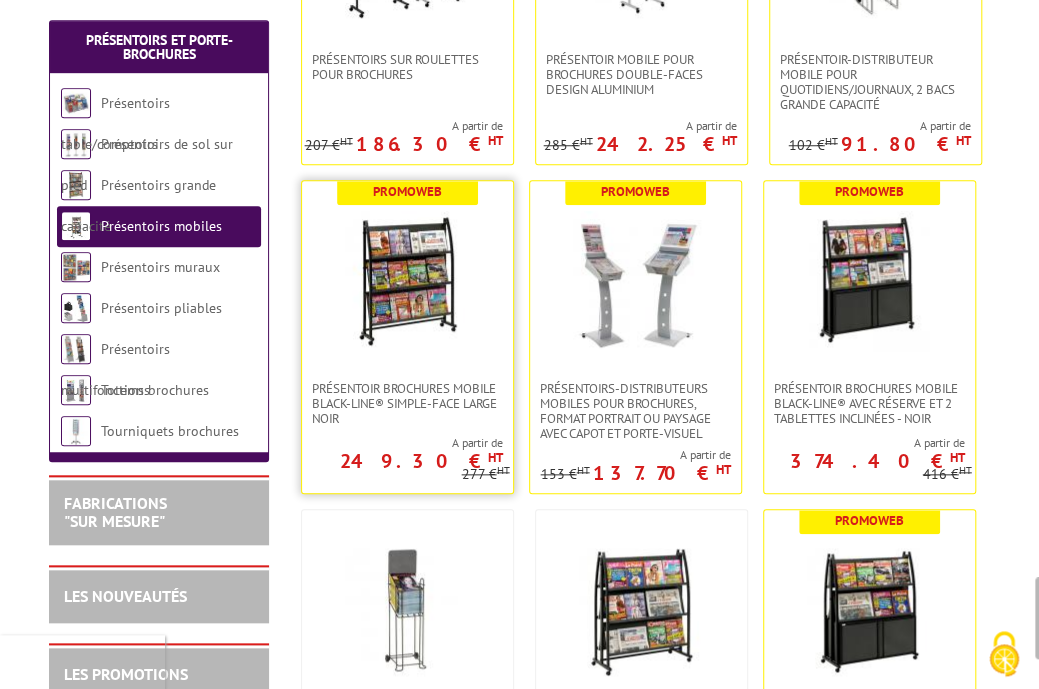 scroll, scrollTop: 625, scrollLeft: 0, axis: vertical 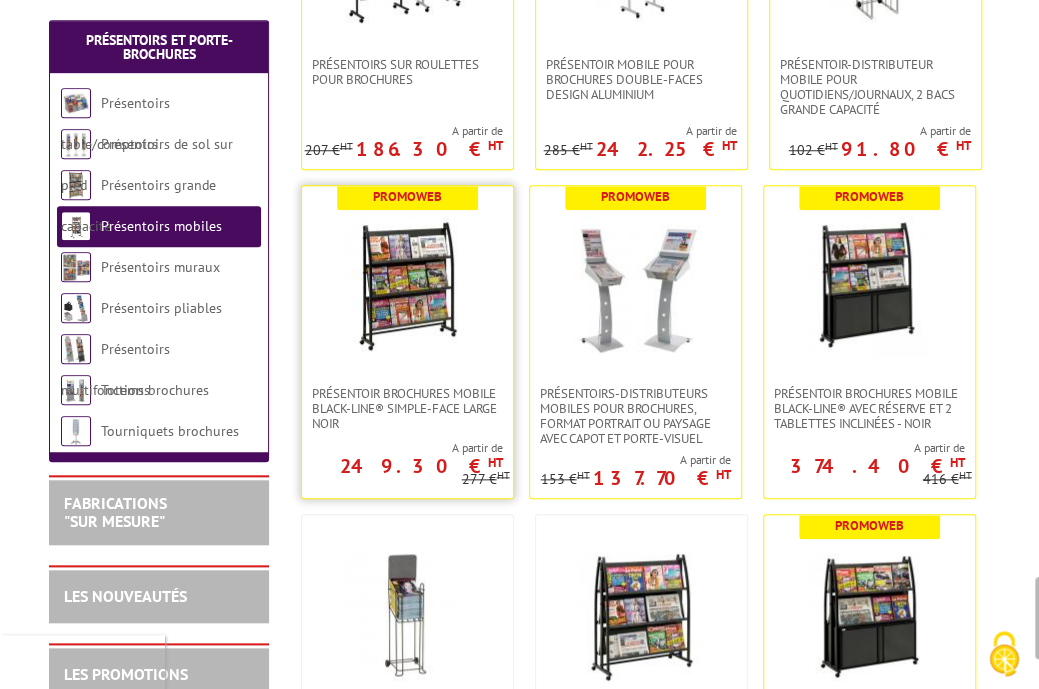 click at bounding box center [407, 286] 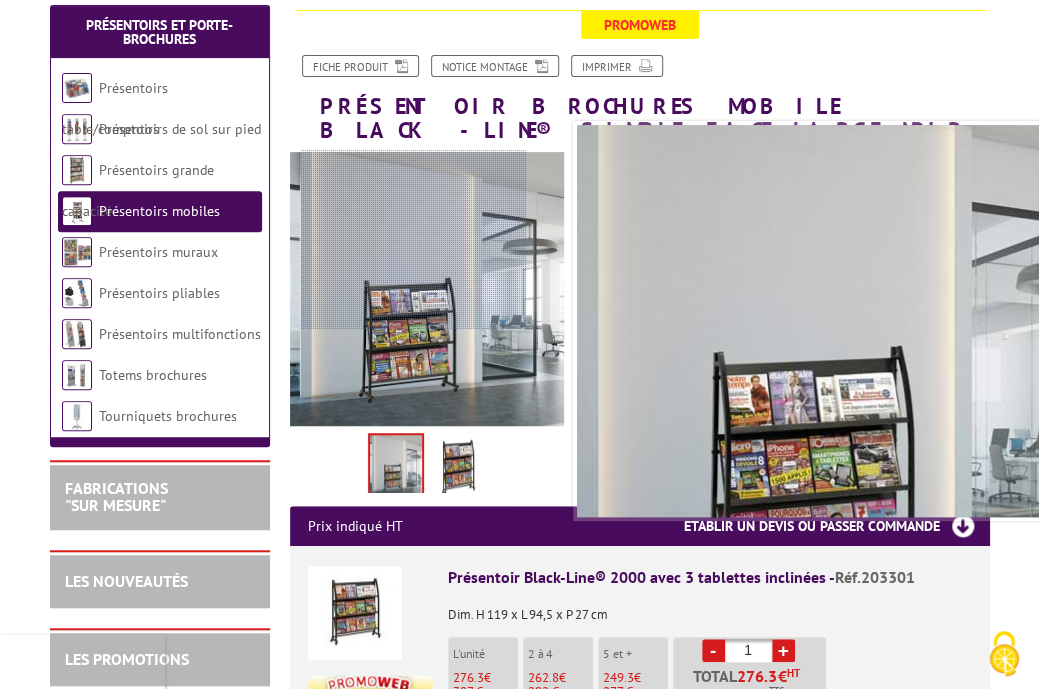 scroll, scrollTop: 280, scrollLeft: 0, axis: vertical 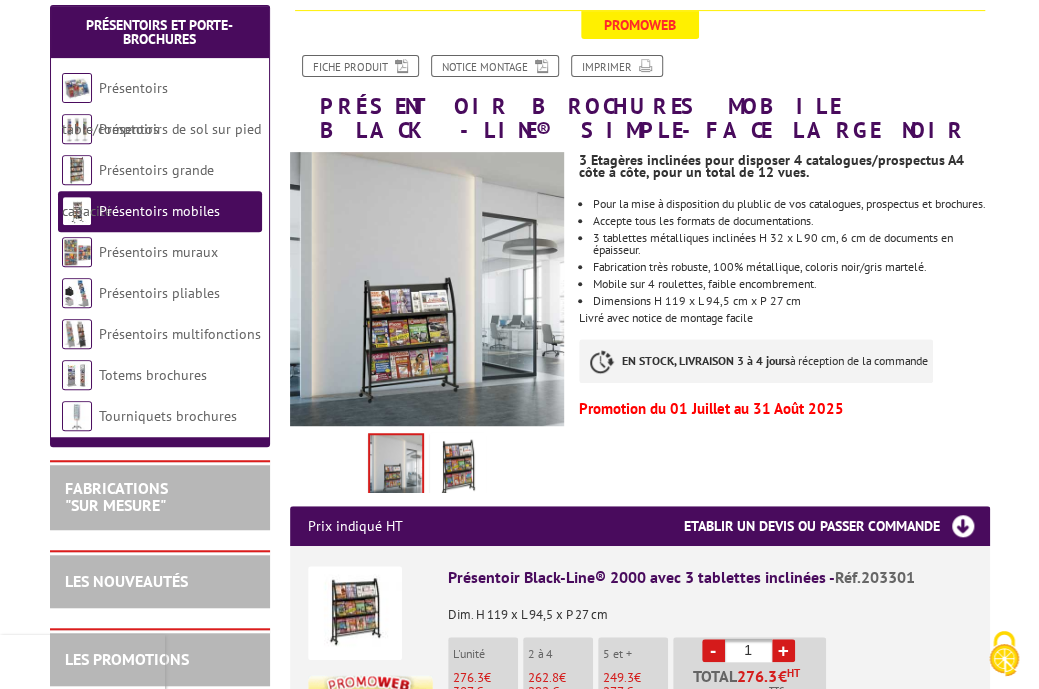 click at bounding box center (458, 468) 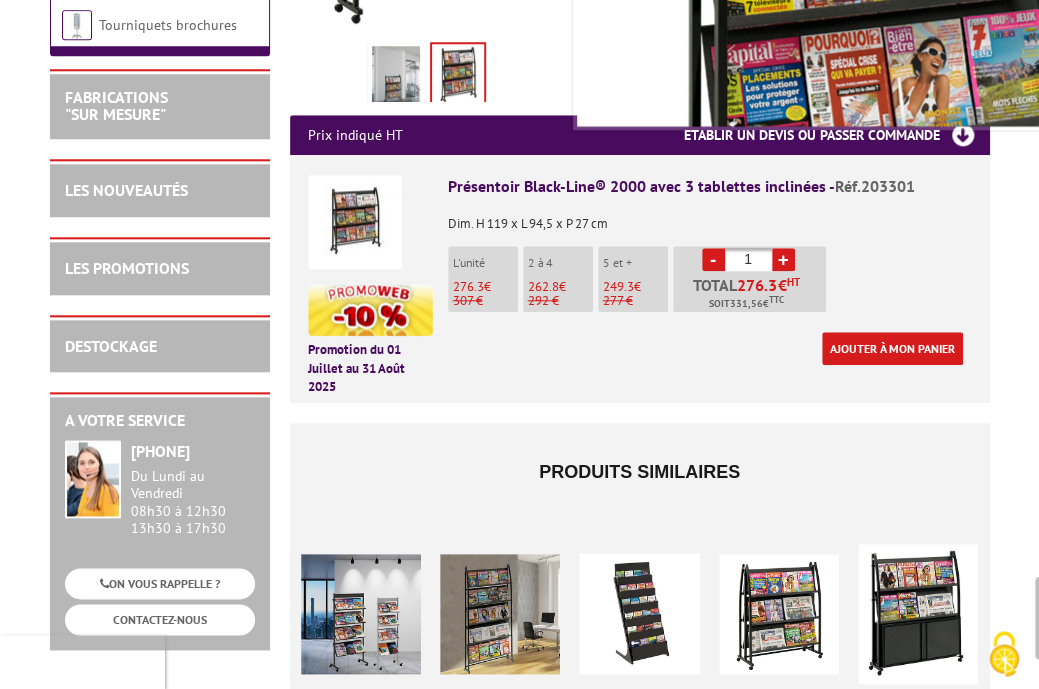 scroll, scrollTop: 717, scrollLeft: 0, axis: vertical 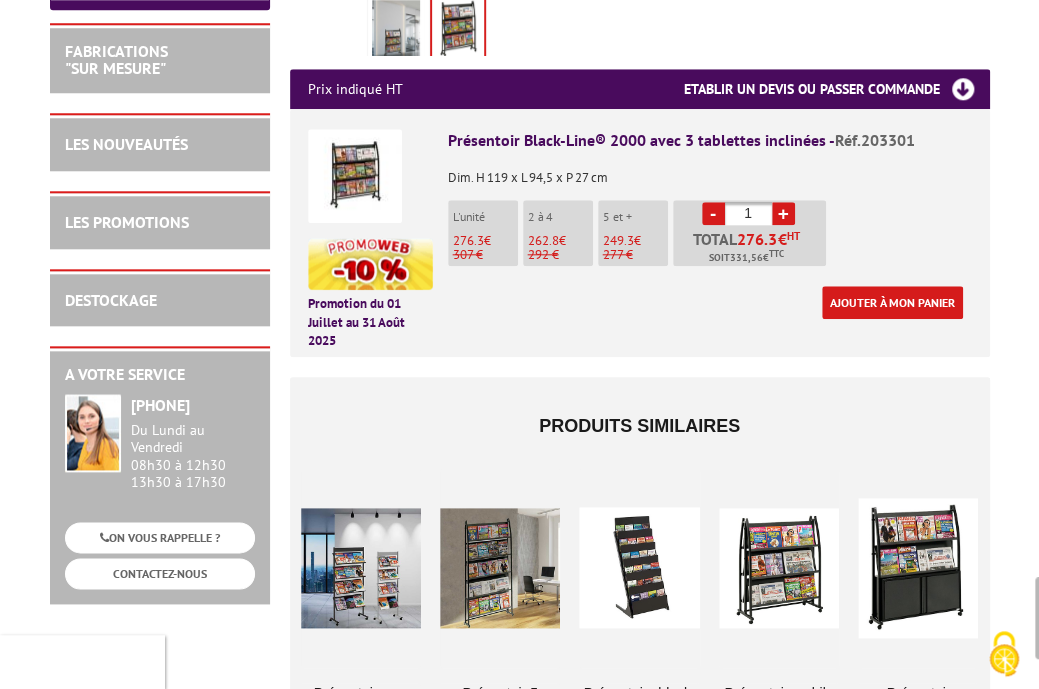click at bounding box center [361, 568] 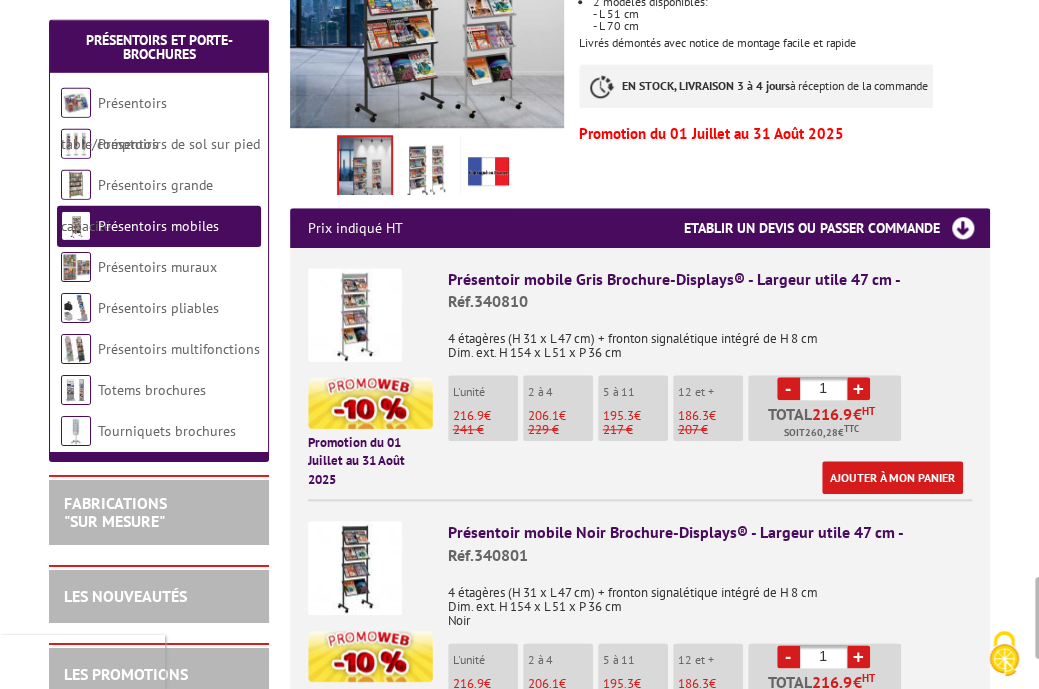 scroll, scrollTop: 550, scrollLeft: 0, axis: vertical 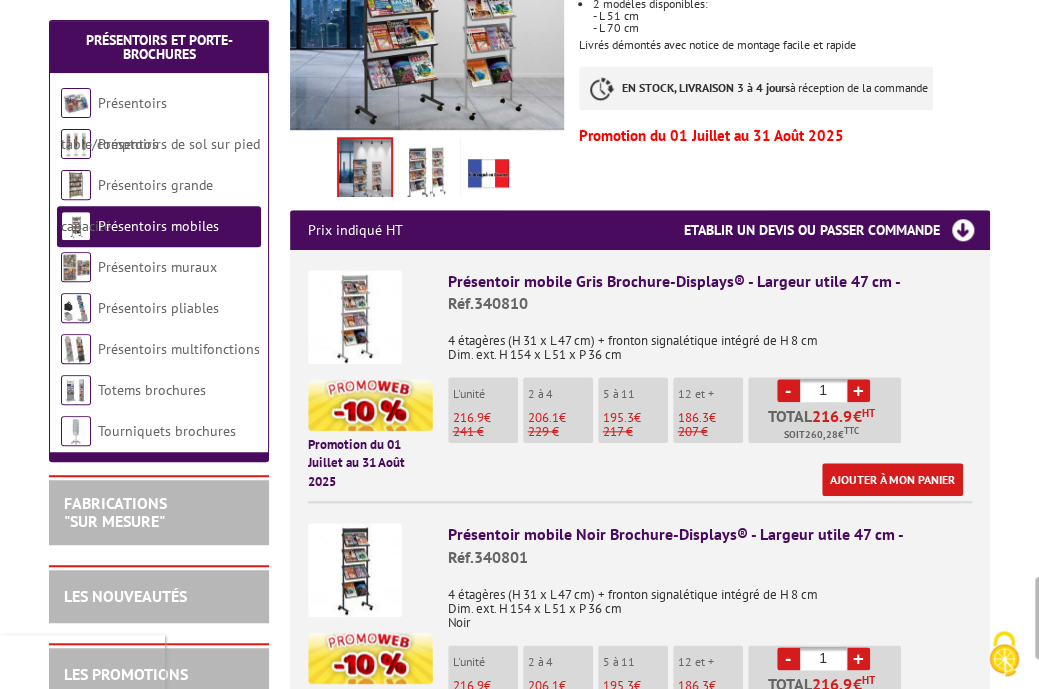 click at bounding box center [355, 317] 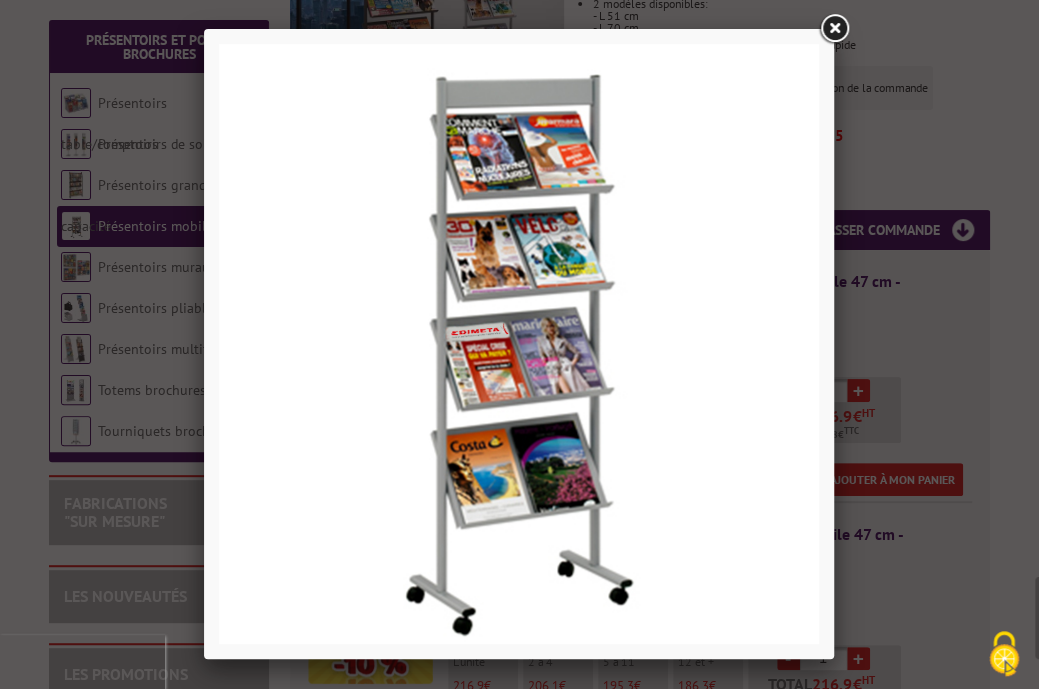 click at bounding box center [834, 29] 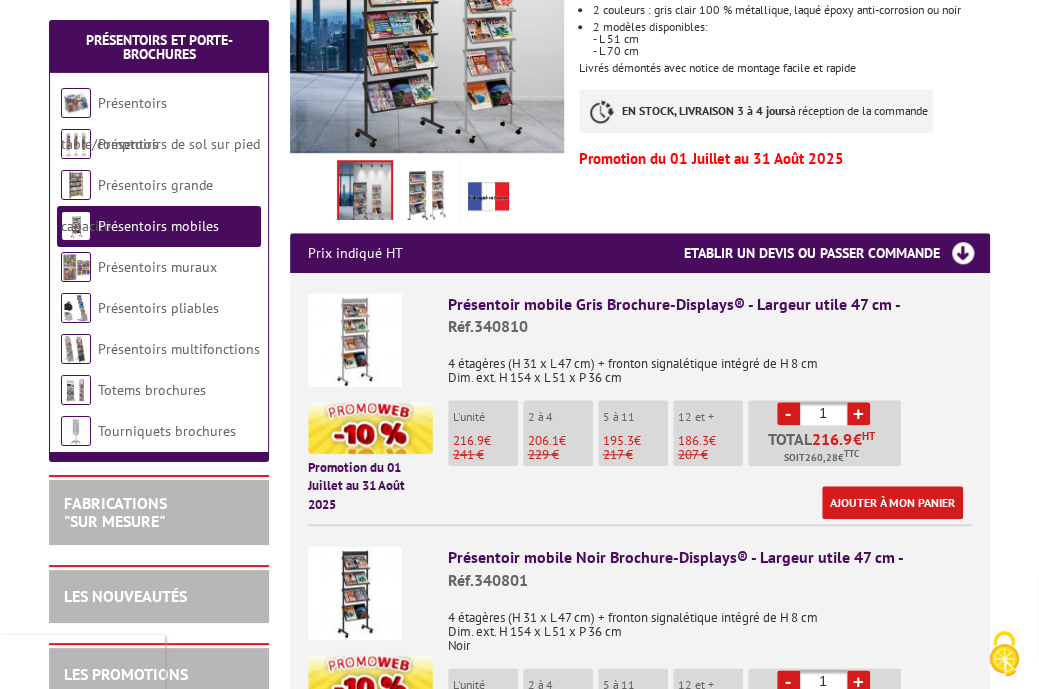 scroll, scrollTop: 529, scrollLeft: 0, axis: vertical 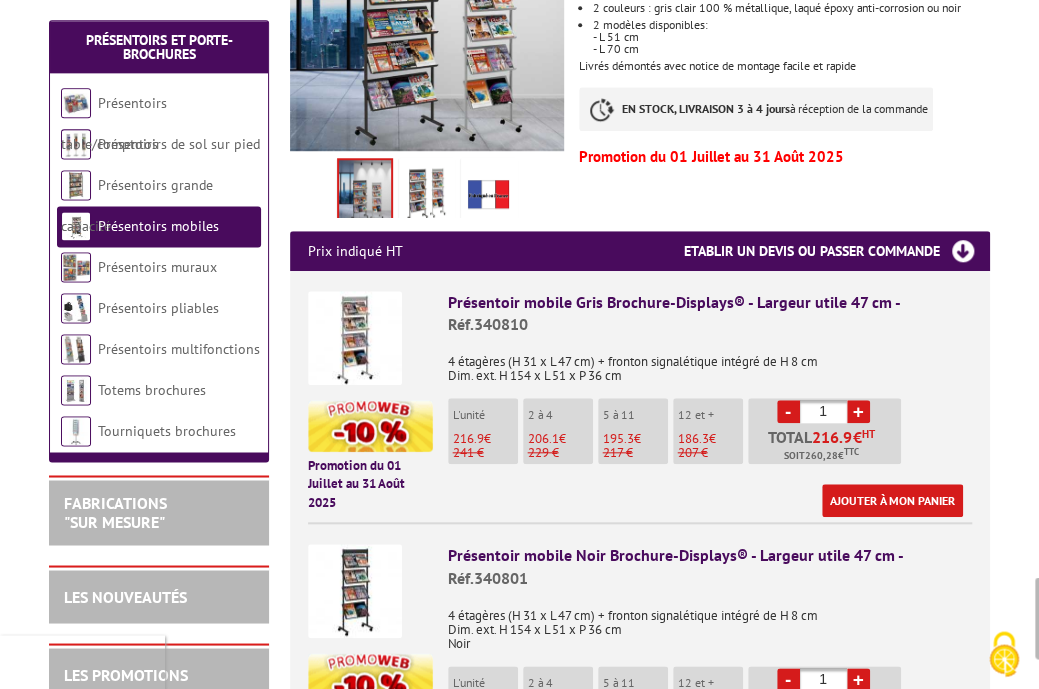 click at bounding box center [355, 338] 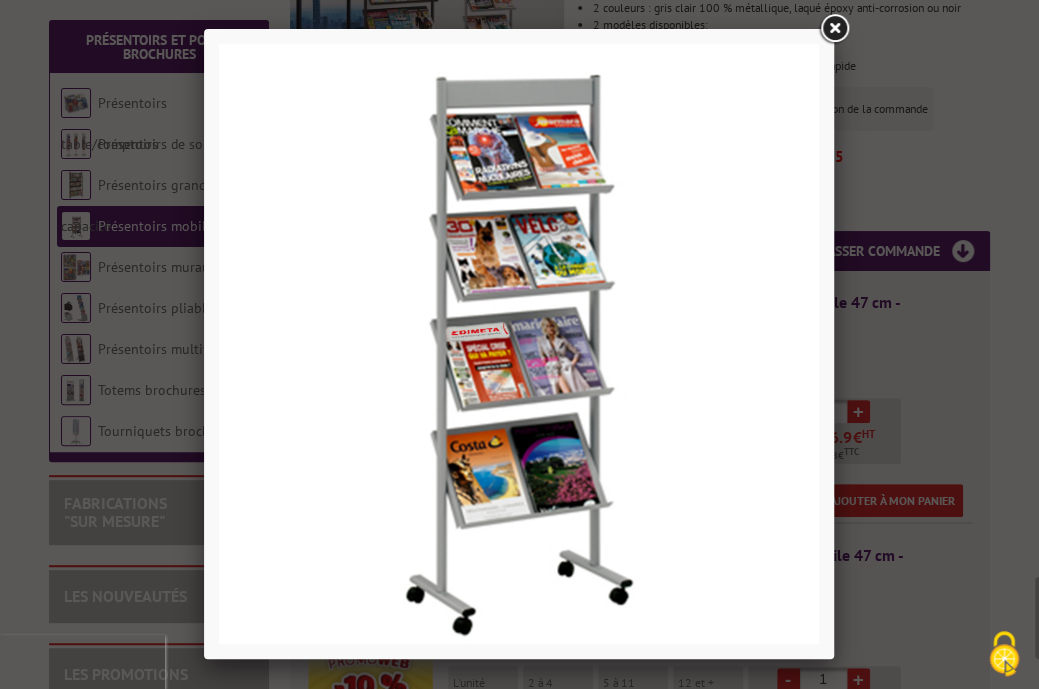 click at bounding box center (834, 29) 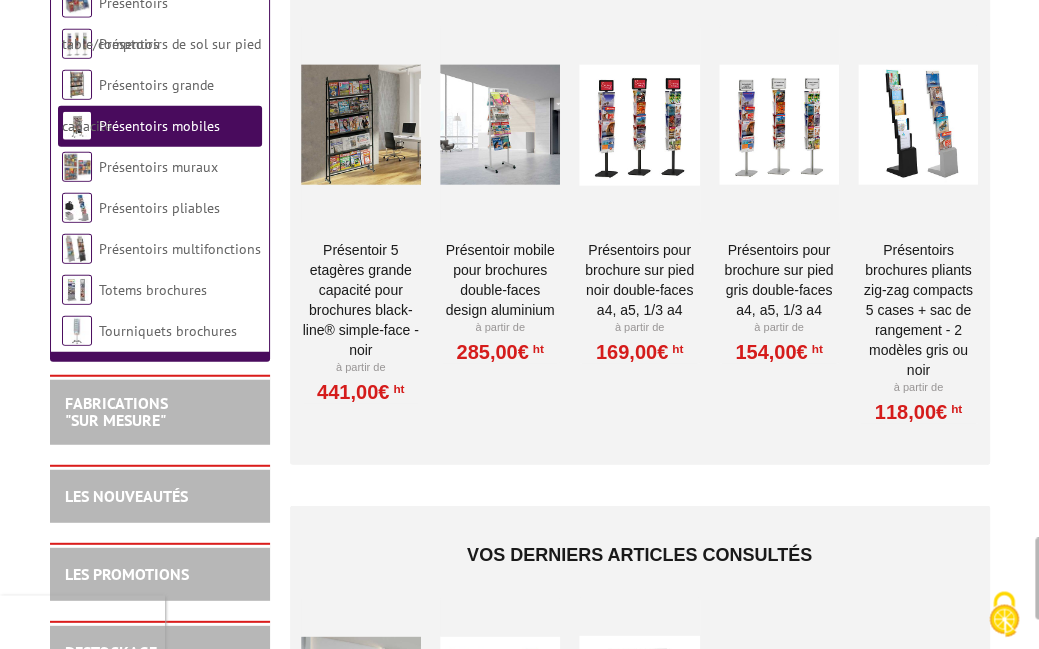scroll, scrollTop: 1928, scrollLeft: 0, axis: vertical 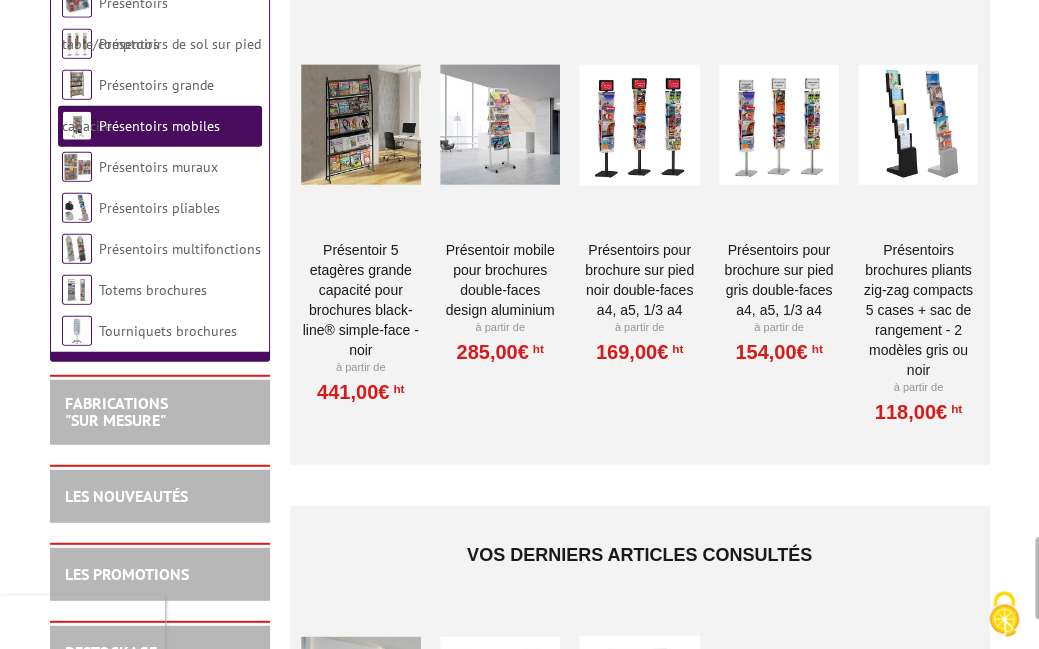 click on "Présentoirs brochures pliants Zig-Zag compacts 5 cases + sac de rangement - 2 Modèles Gris ou Noir" at bounding box center (918, 309) 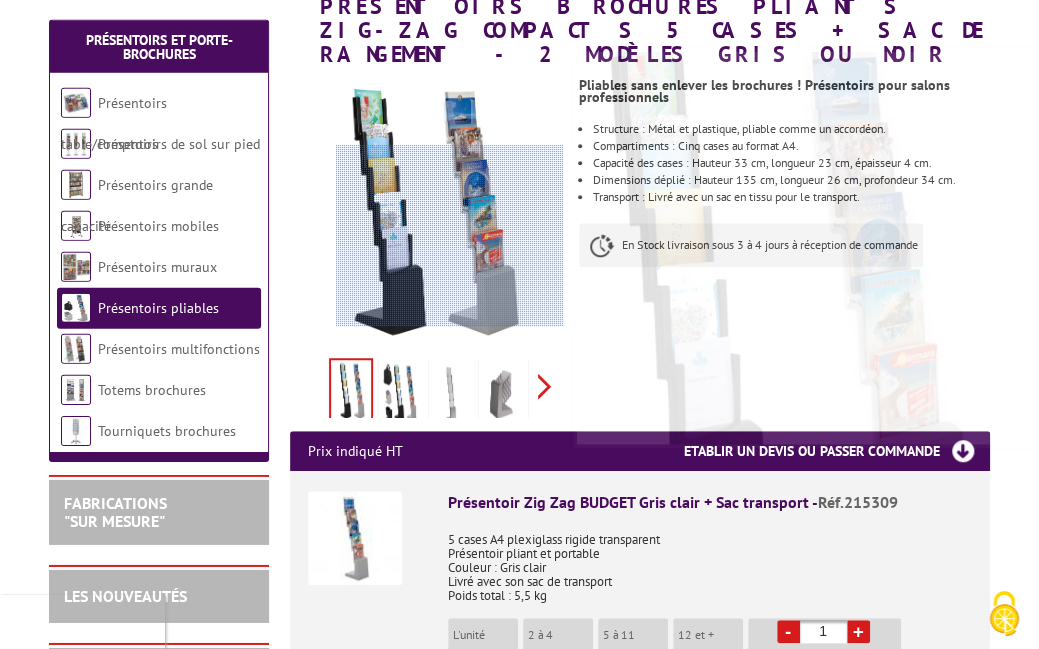 scroll, scrollTop: 310, scrollLeft: 0, axis: vertical 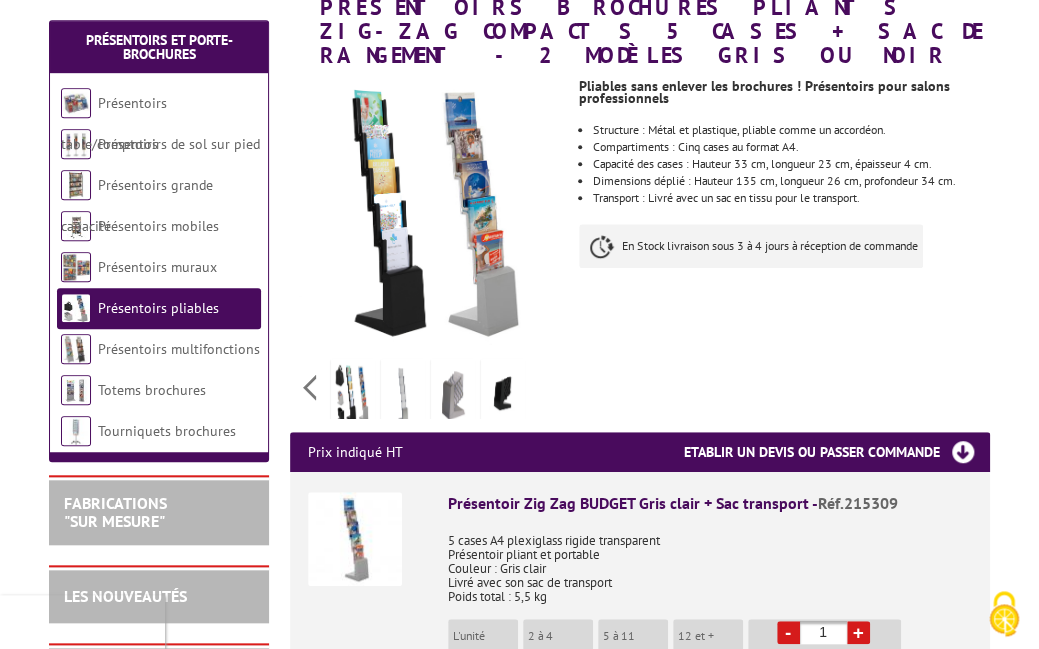 click on "Previous Next" at bounding box center (427, 387) 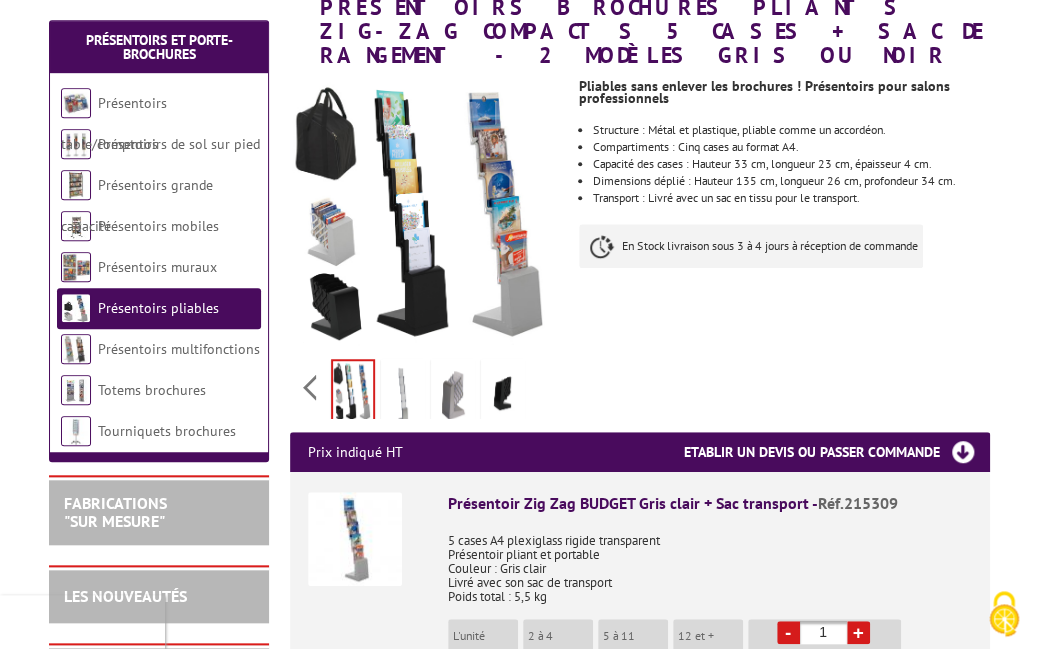click at bounding box center [403, 394] 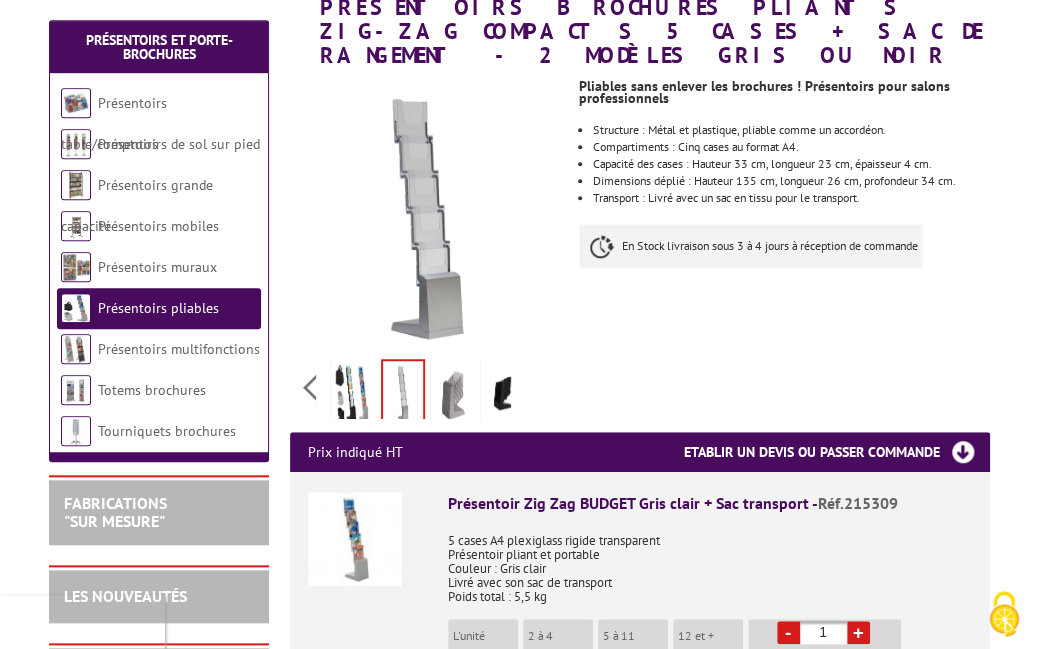 click at bounding box center [453, 394] 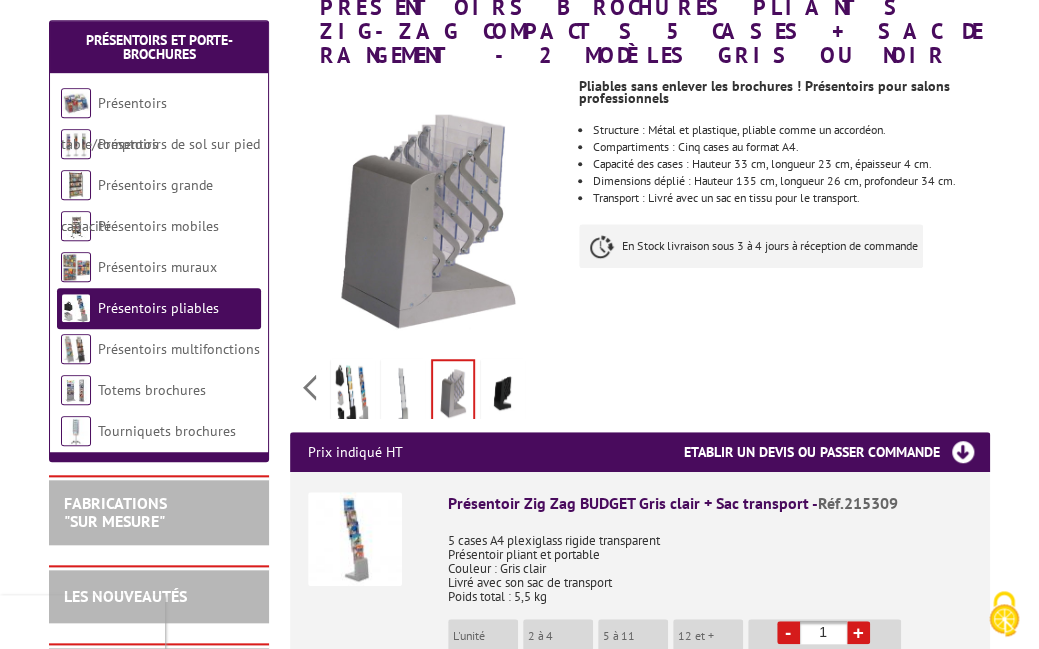 click at bounding box center (503, 394) 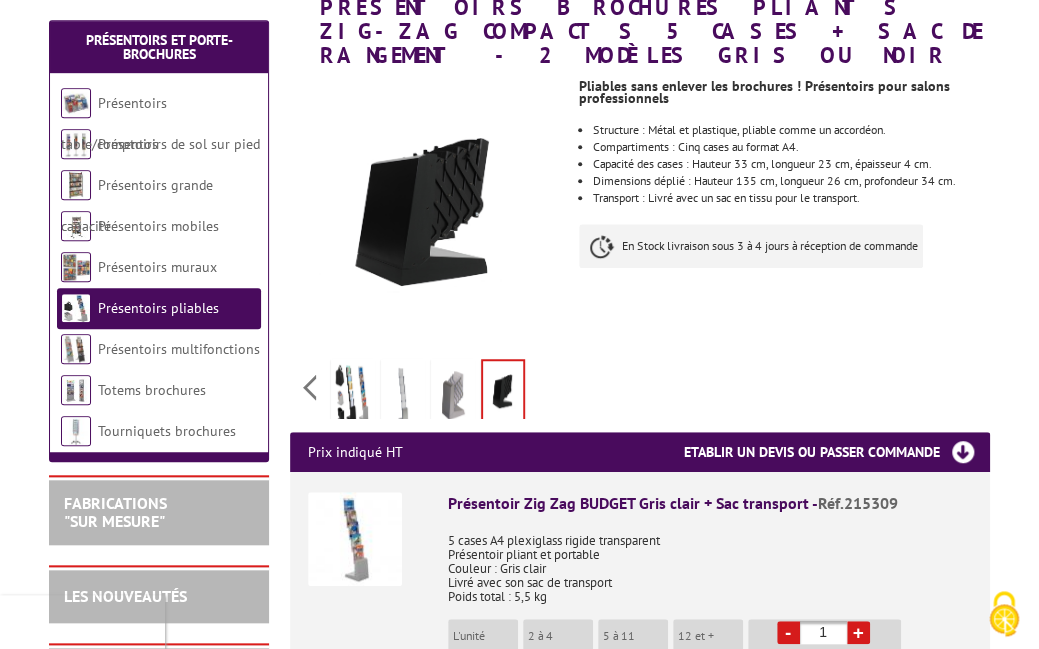 click at bounding box center [453, 394] 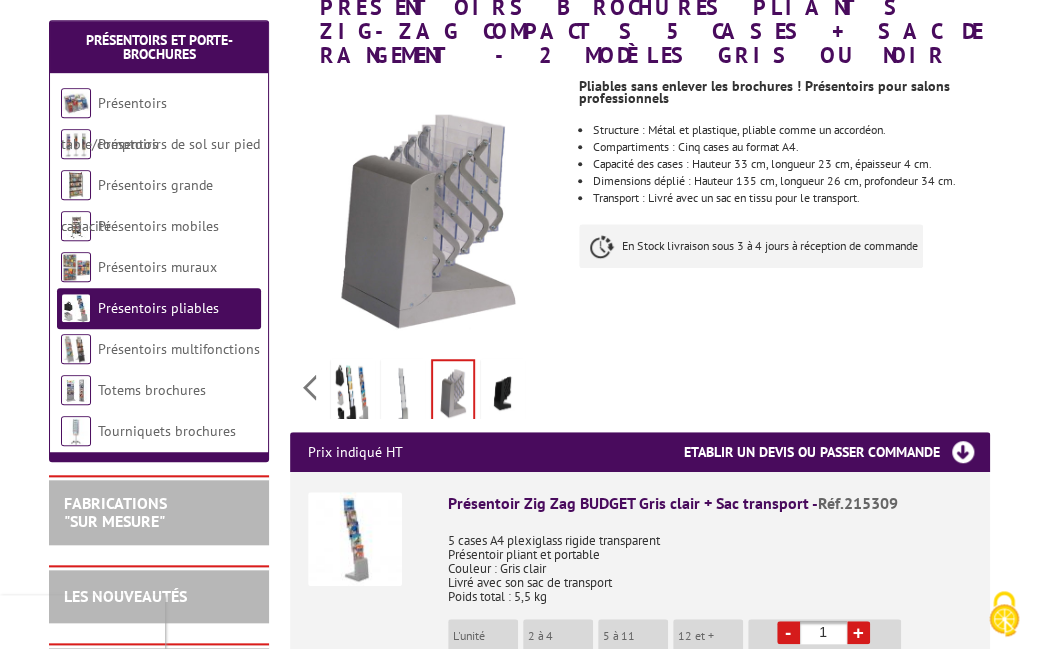 click at bounding box center (403, 394) 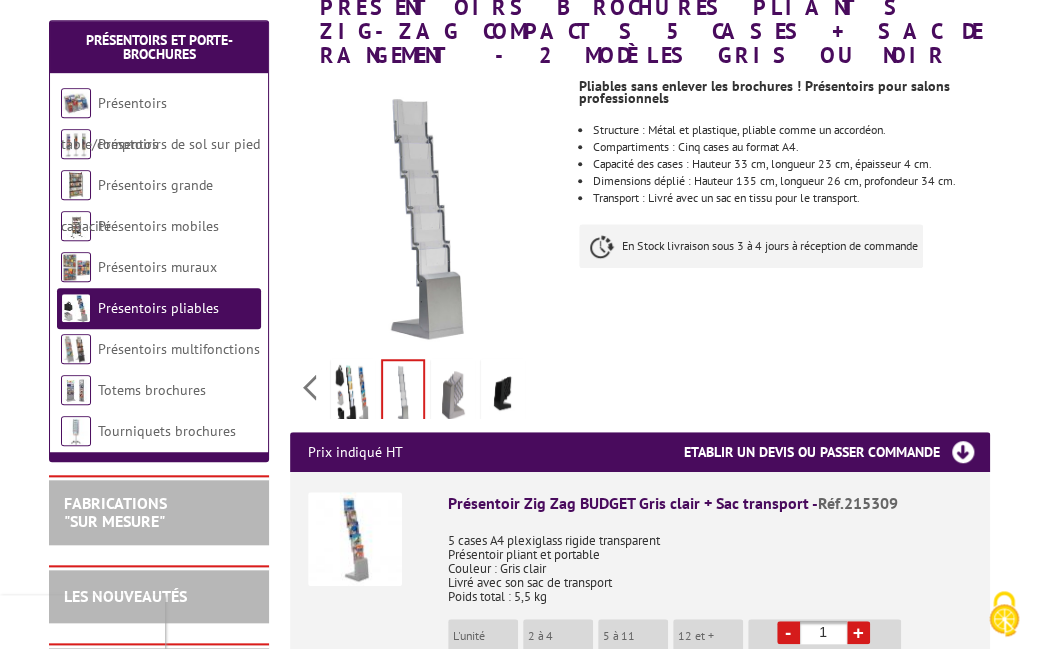click at bounding box center (353, 394) 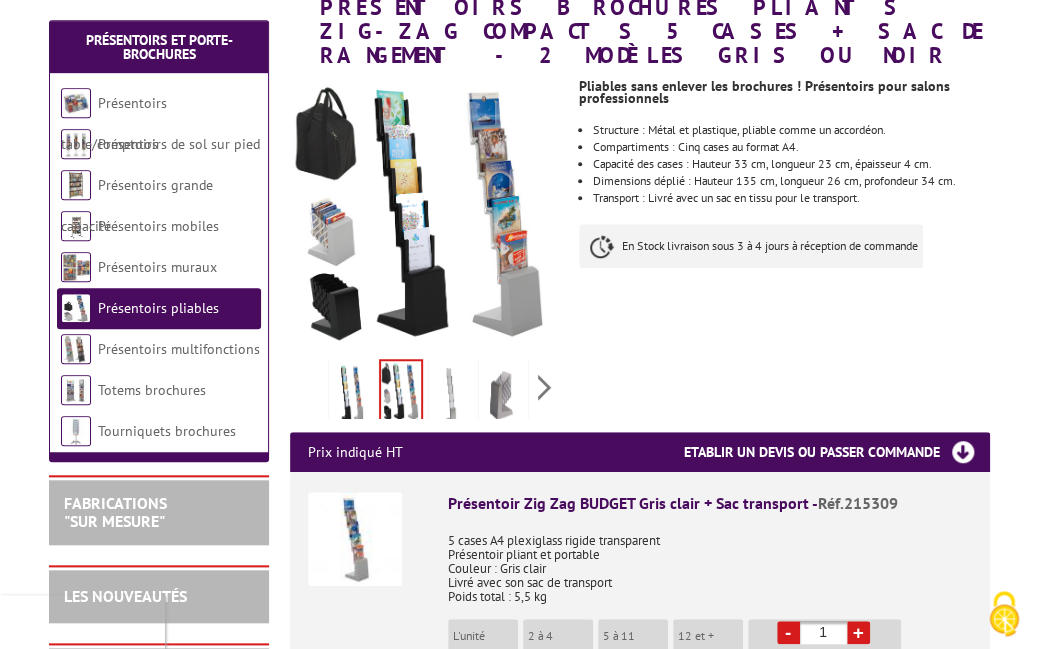 click on "Previous Next" at bounding box center (427, 387) 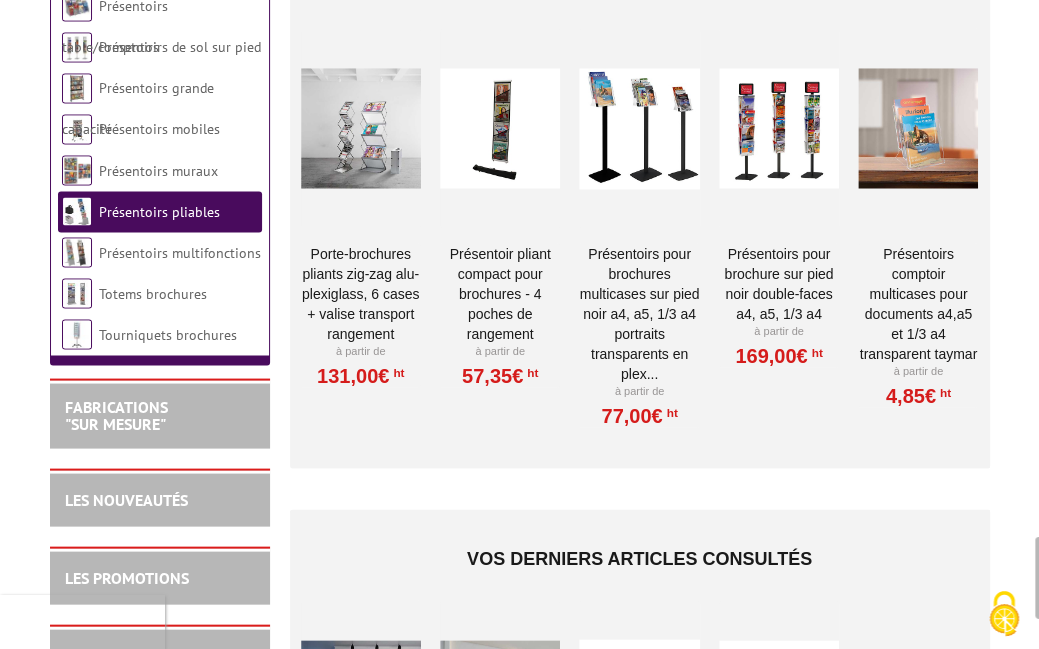 scroll, scrollTop: 1408, scrollLeft: 0, axis: vertical 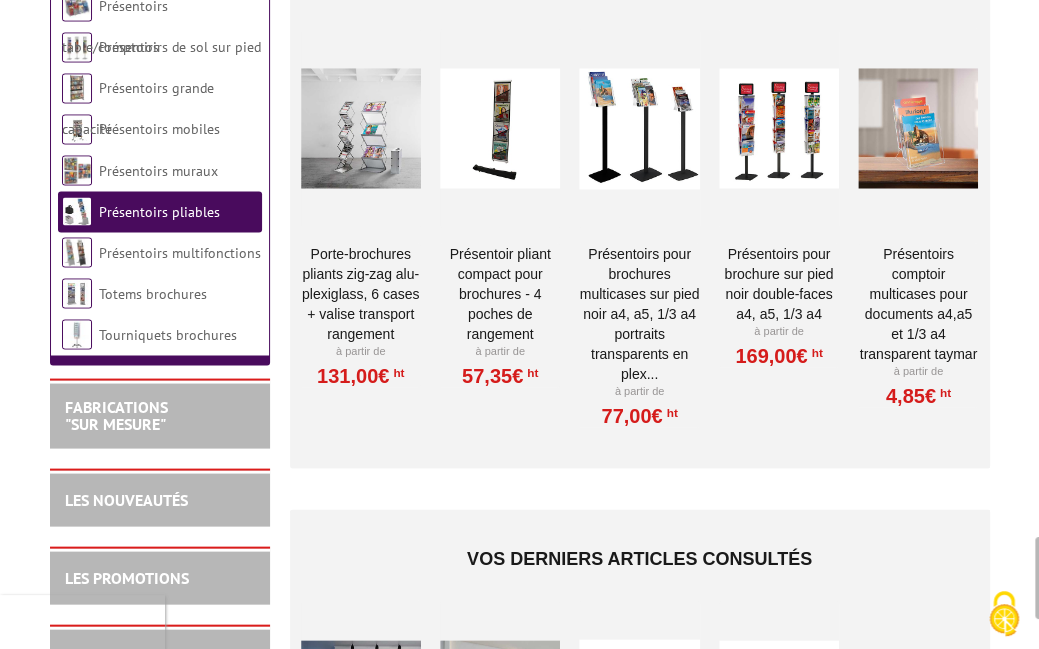 click on "Présentoirs pour brochures multicases sur pied NOIR A4, A5, 1/3 A4 Portraits transparents en plex..." at bounding box center [639, 314] 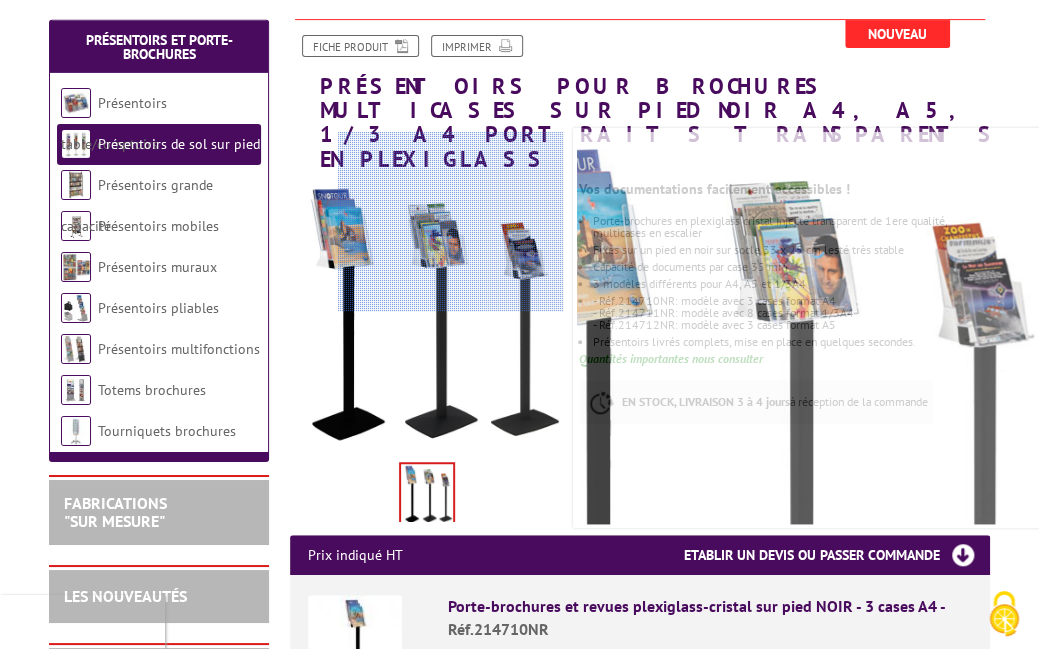 scroll, scrollTop: 248, scrollLeft: 0, axis: vertical 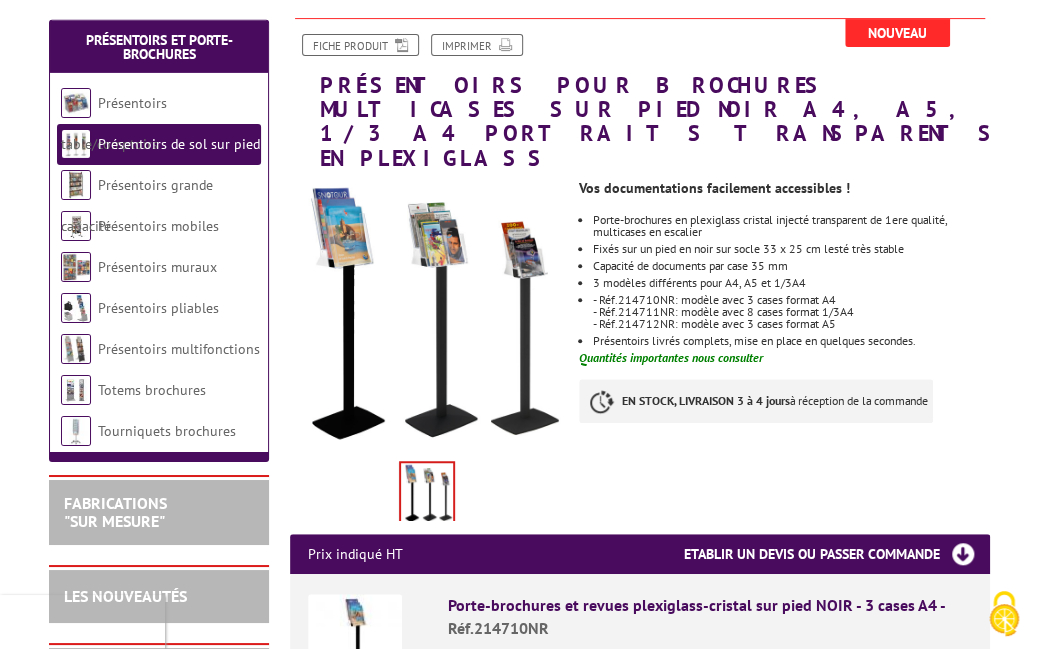 click at bounding box center (427, 494) 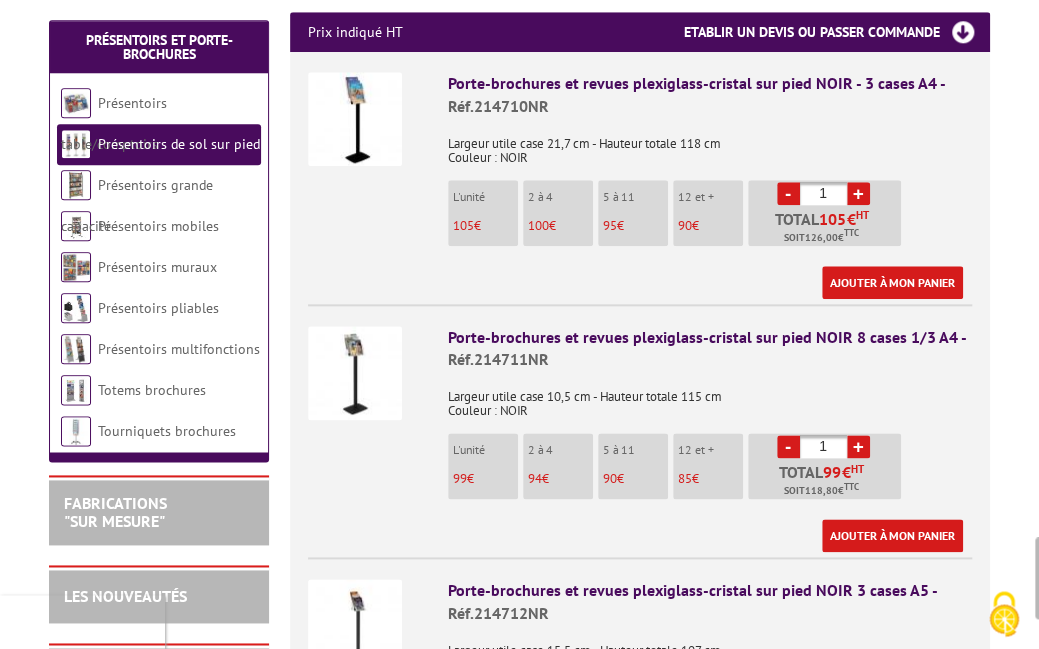 scroll, scrollTop: 770, scrollLeft: 0, axis: vertical 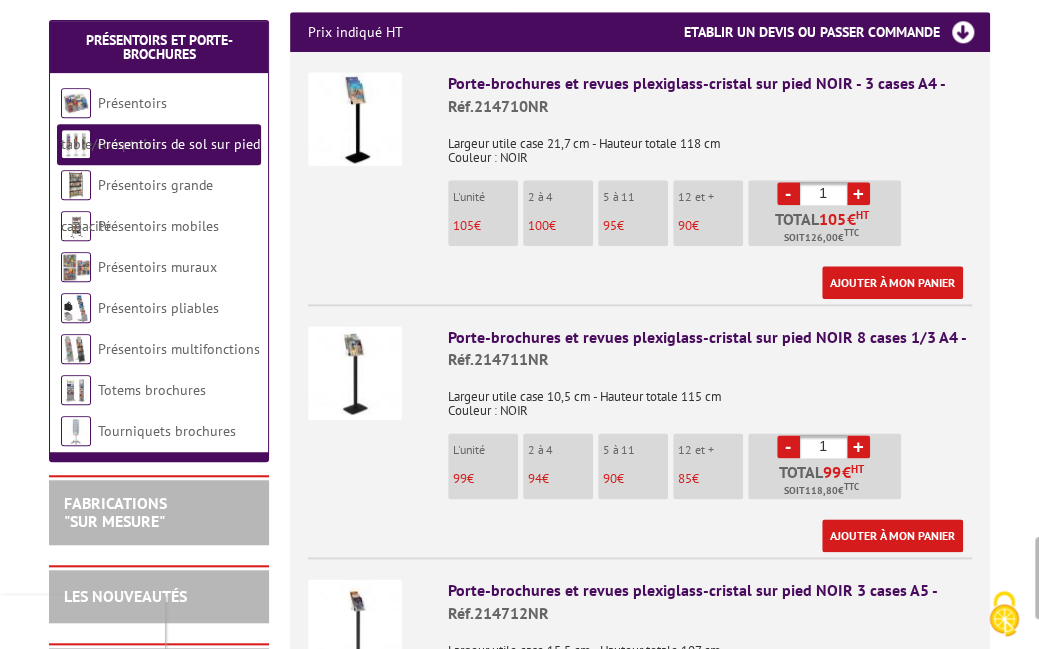 click at bounding box center (355, 373) 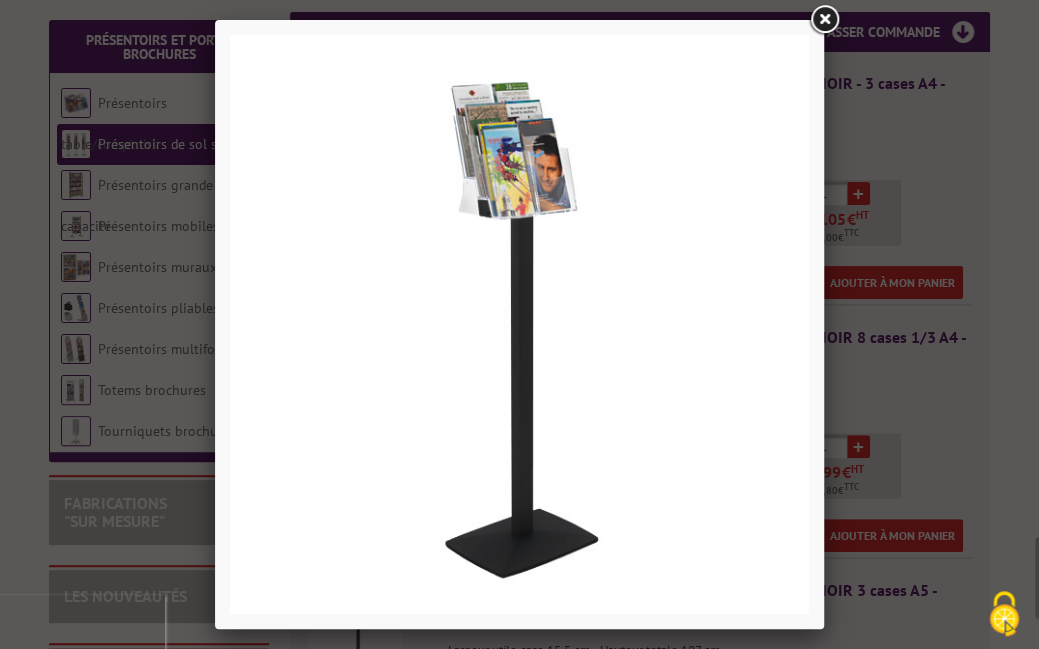 click at bounding box center (824, 20) 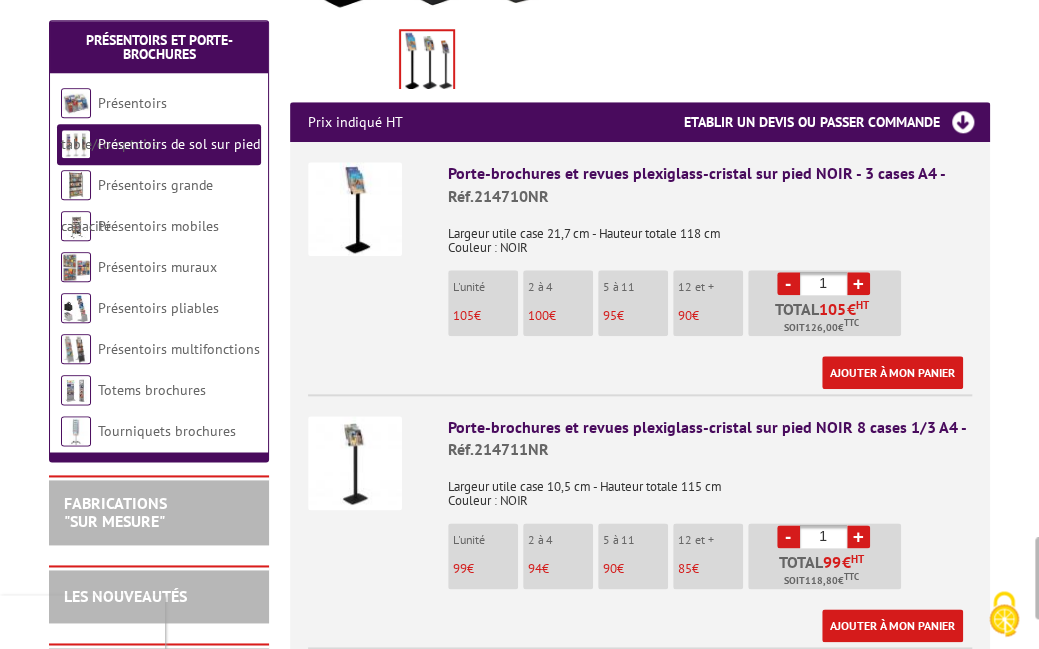 scroll, scrollTop: 680, scrollLeft: 0, axis: vertical 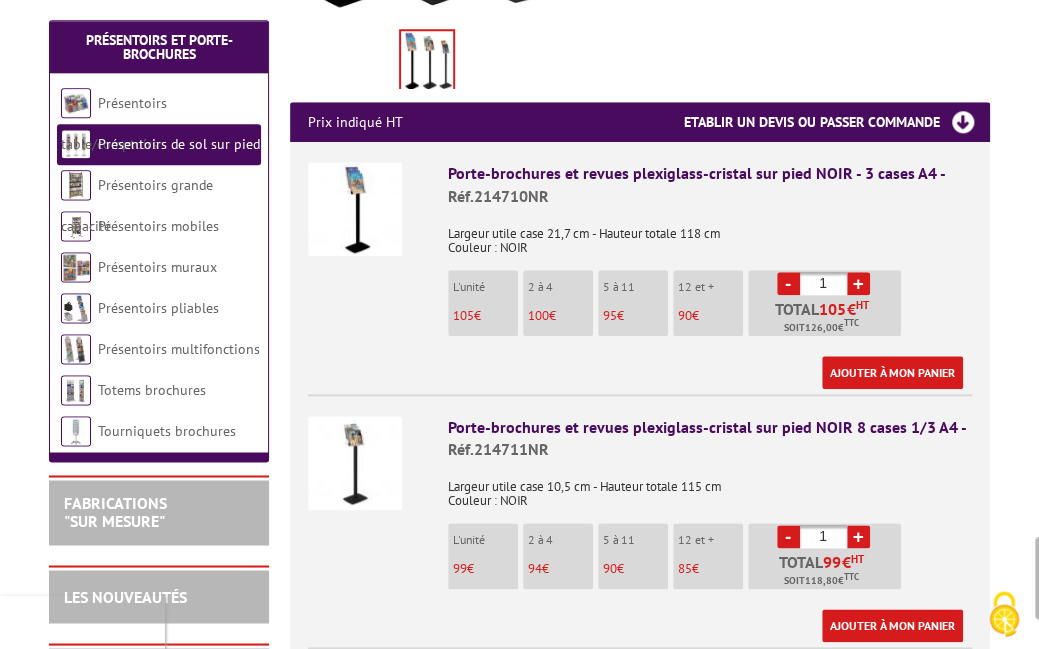 click at bounding box center (355, 209) 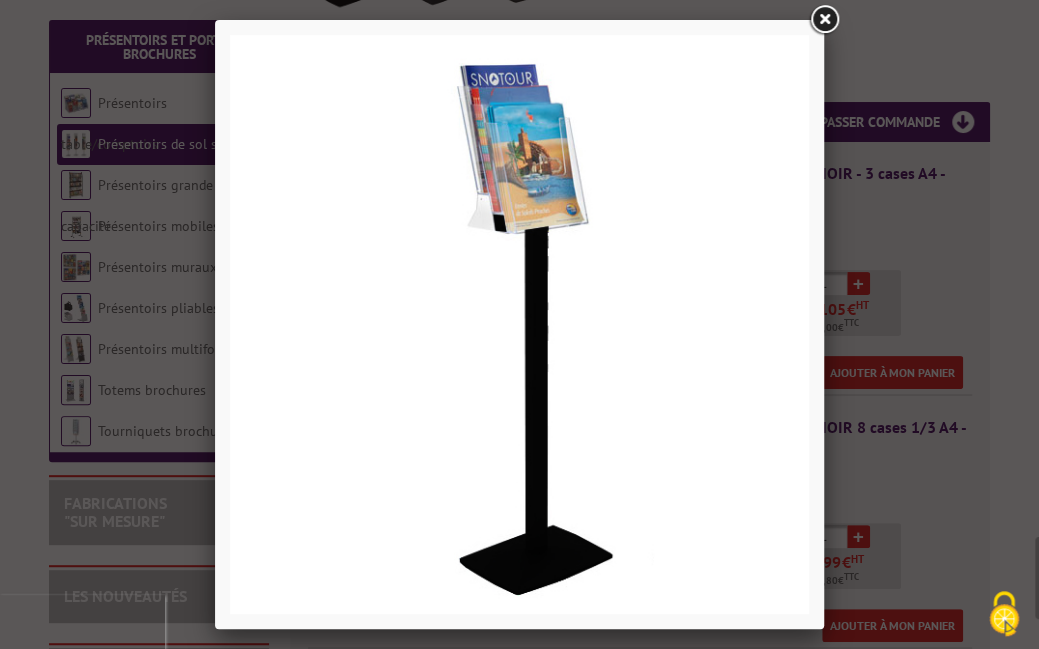click at bounding box center (824, 20) 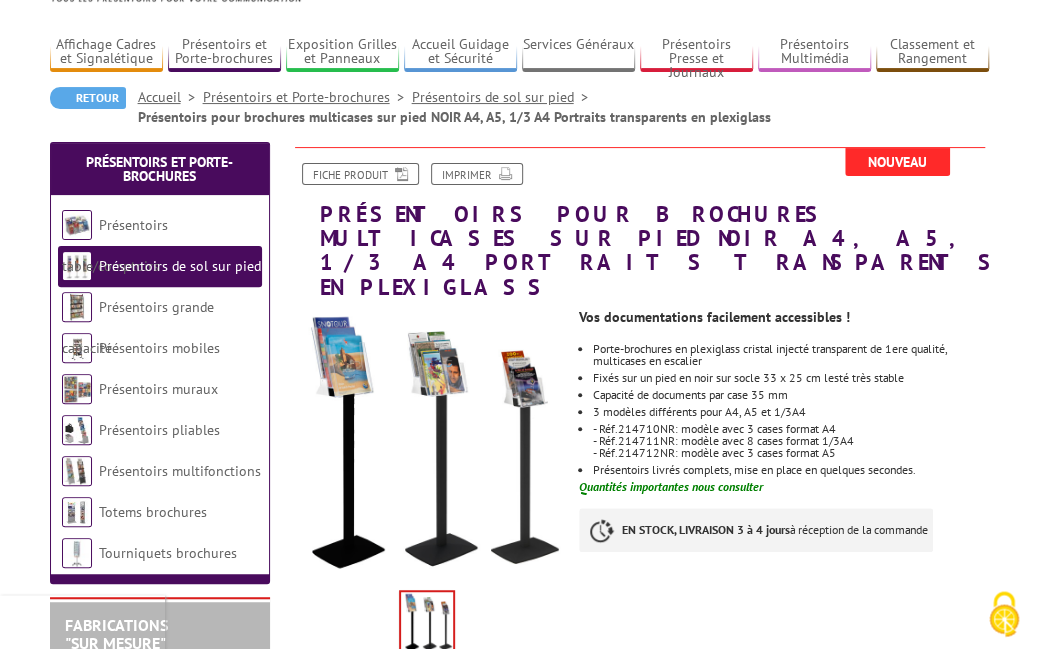scroll, scrollTop: 116, scrollLeft: 0, axis: vertical 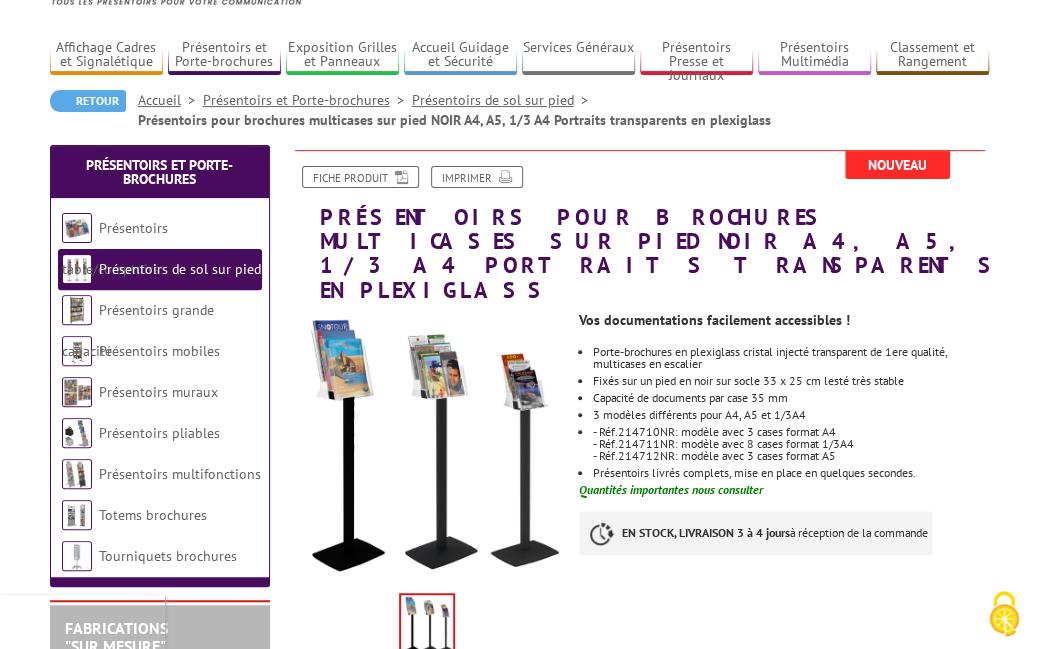 click on "3 modèles différents pour A4, A5 et 1/3A4" at bounding box center [791, 415] 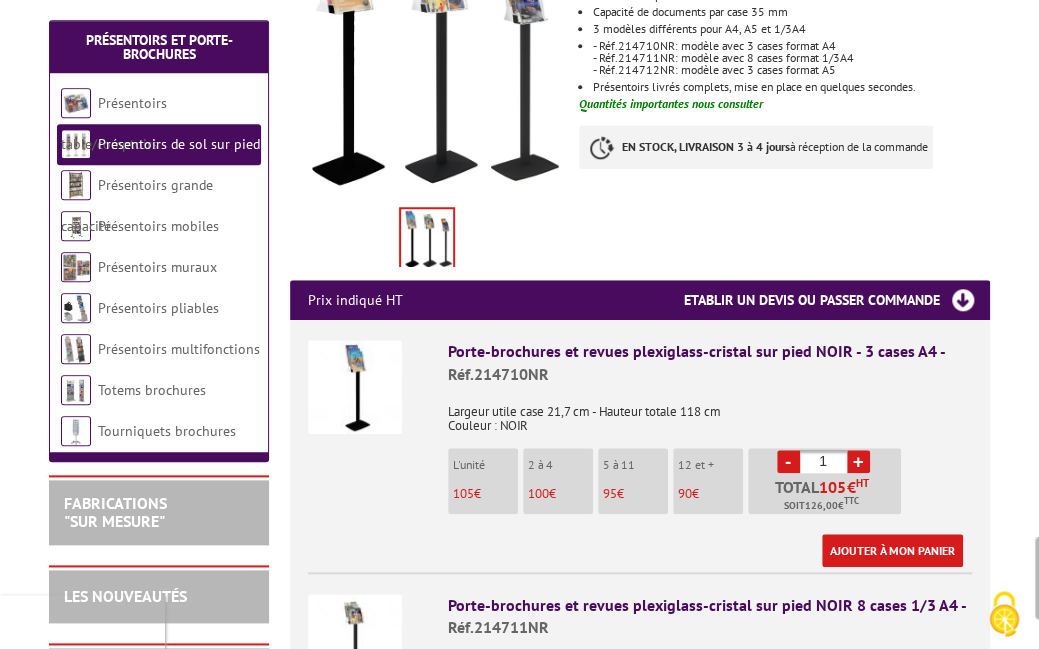 scroll, scrollTop: 503, scrollLeft: 0, axis: vertical 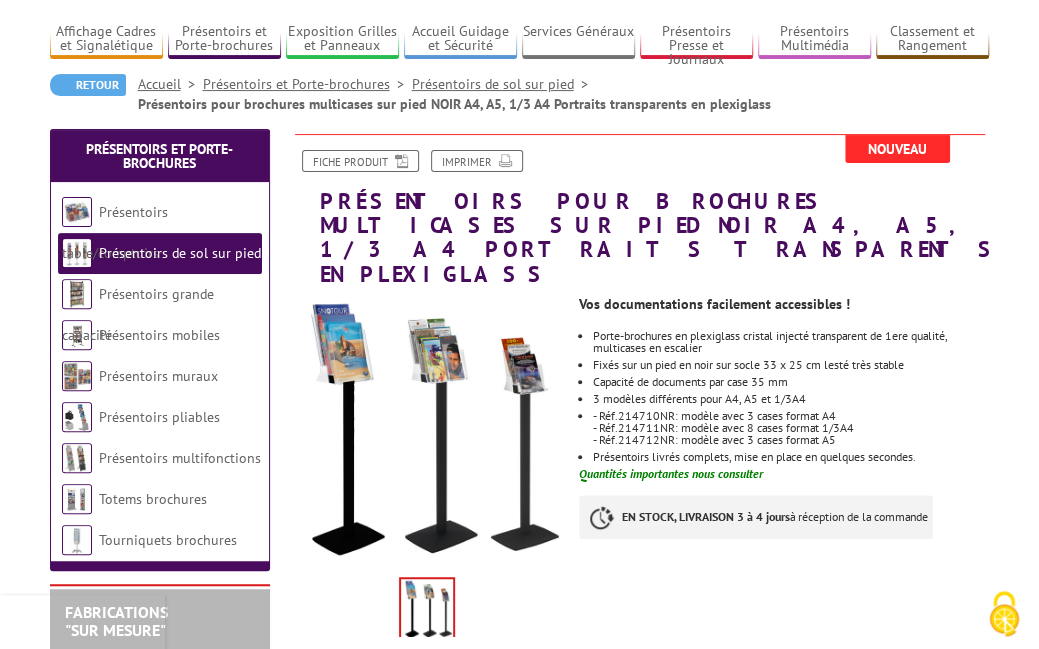click on "Présentoirs de sol sur pied" at bounding box center [180, 253] 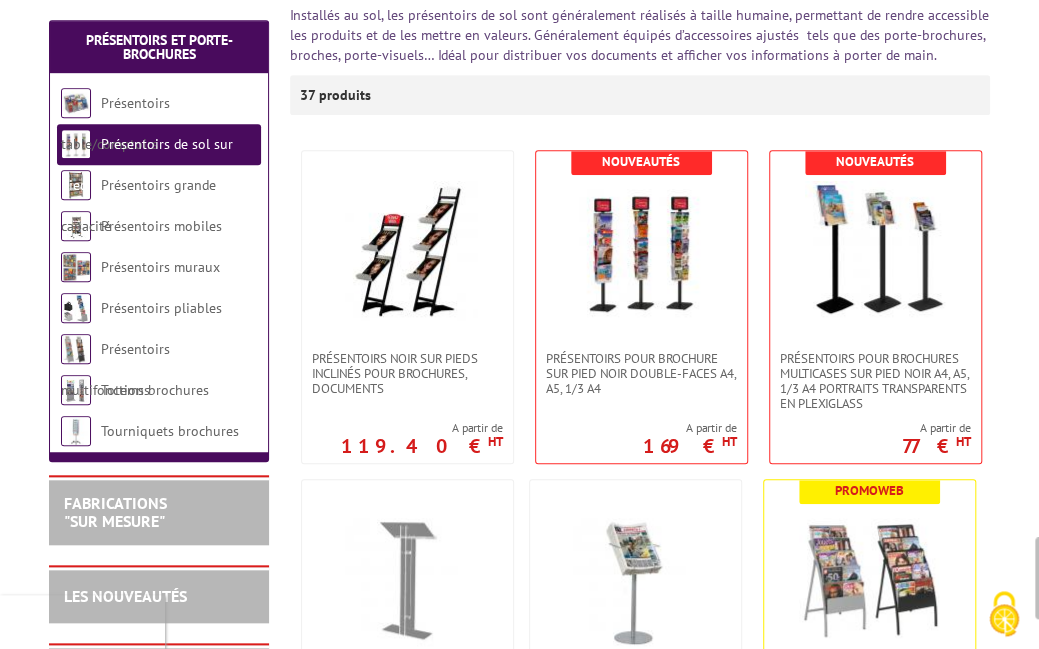 scroll, scrollTop: 0, scrollLeft: 0, axis: both 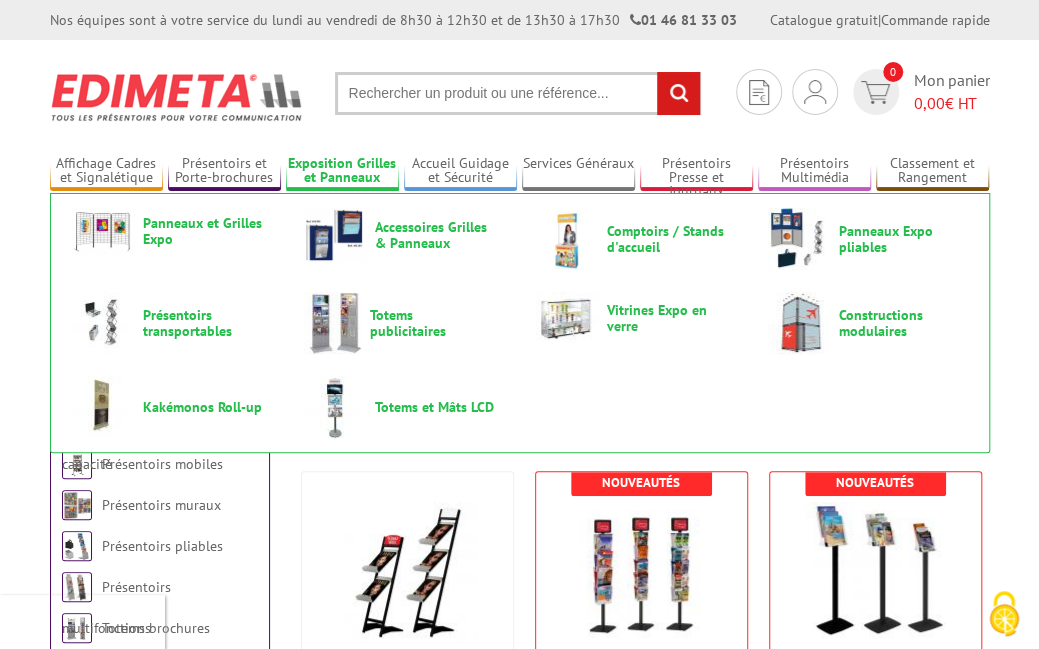 click on "Exposition Grilles et Panneaux" at bounding box center [342, 171] 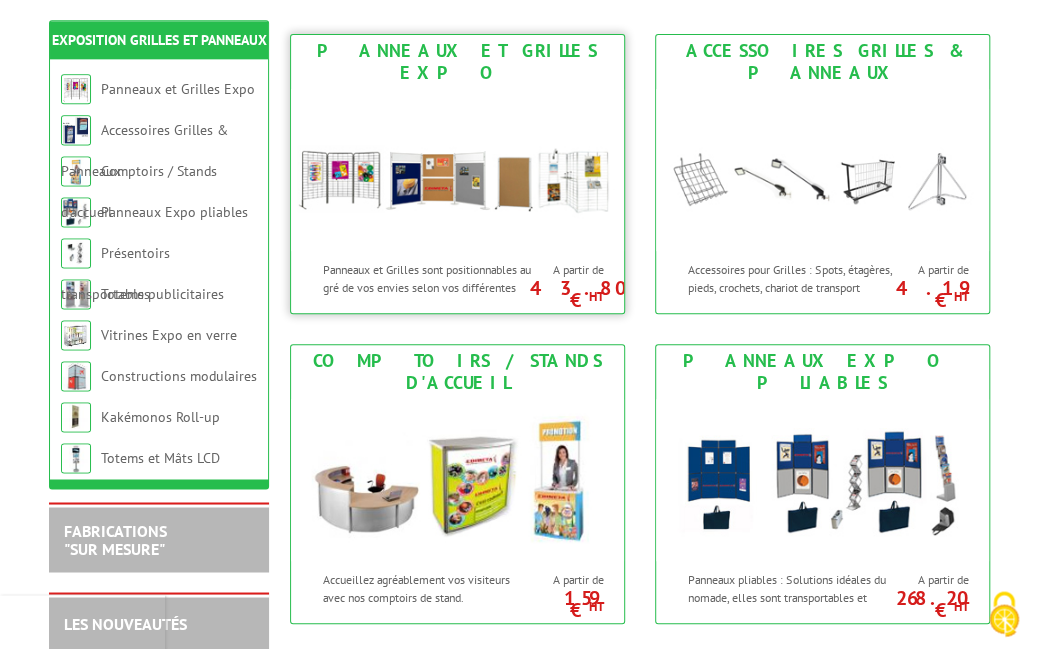 scroll, scrollTop: 296, scrollLeft: 0, axis: vertical 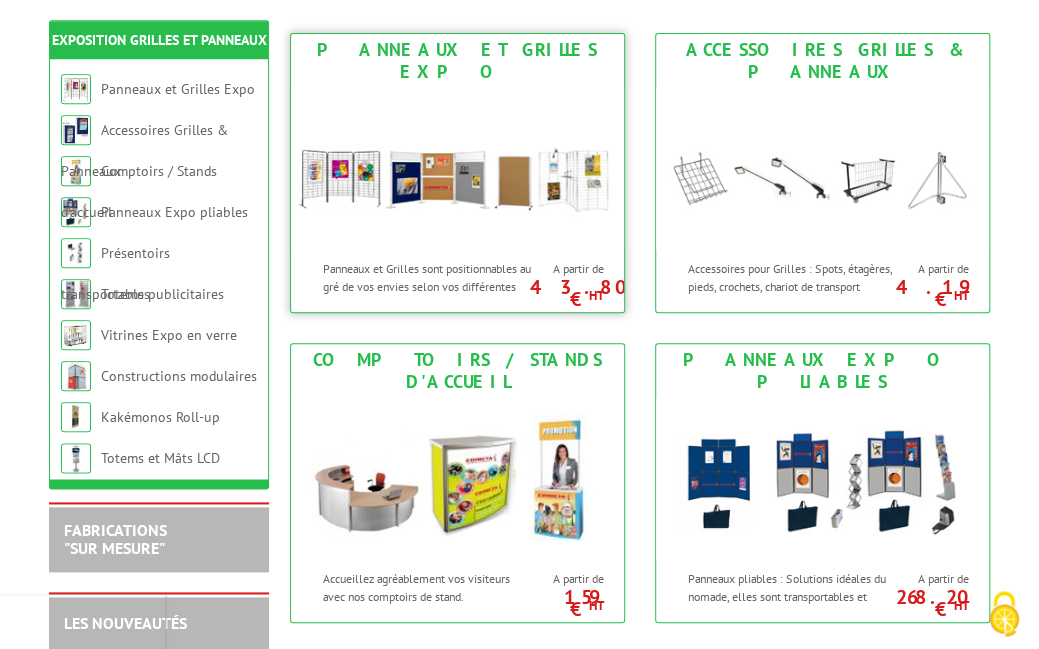 click at bounding box center (457, 169) 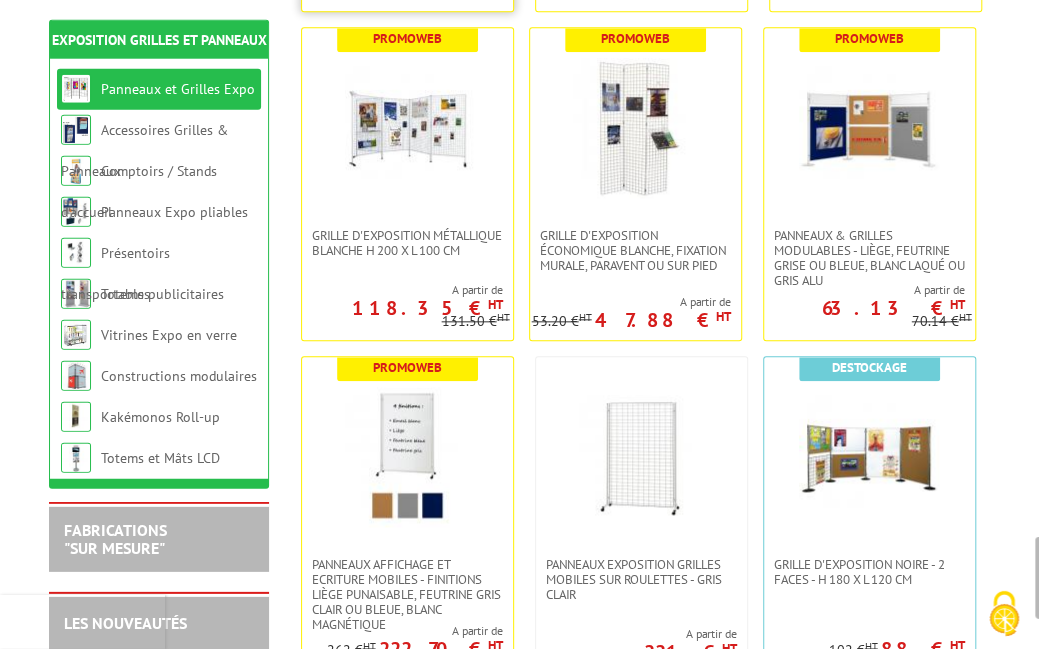 scroll, scrollTop: 724, scrollLeft: 0, axis: vertical 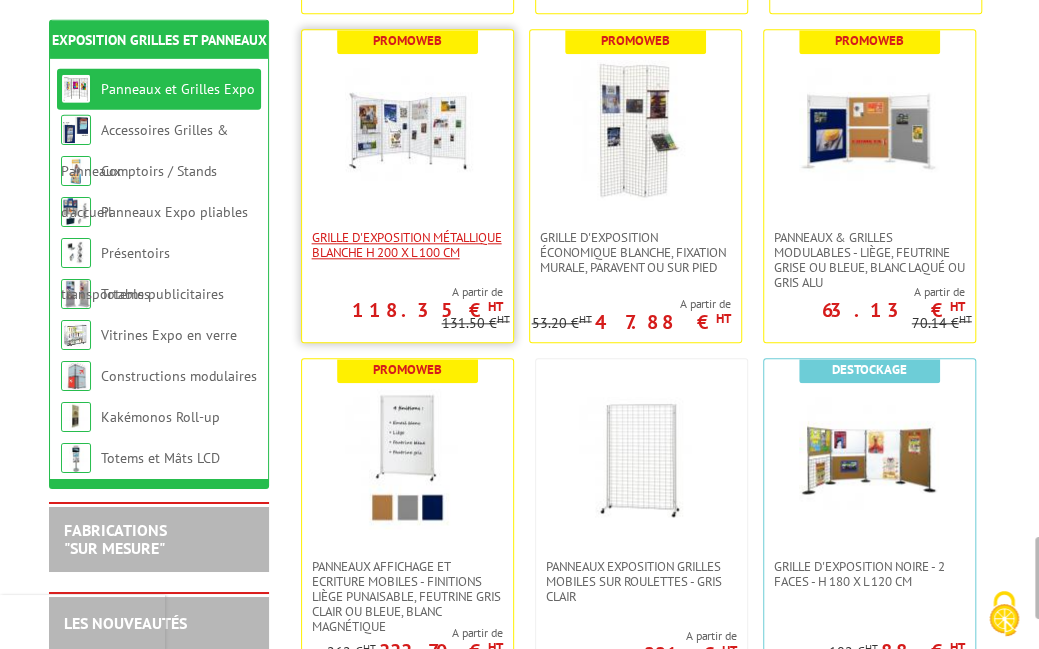 click on "Grille d'exposition métallique blanche H 200 x L 100 cm" at bounding box center [407, 245] 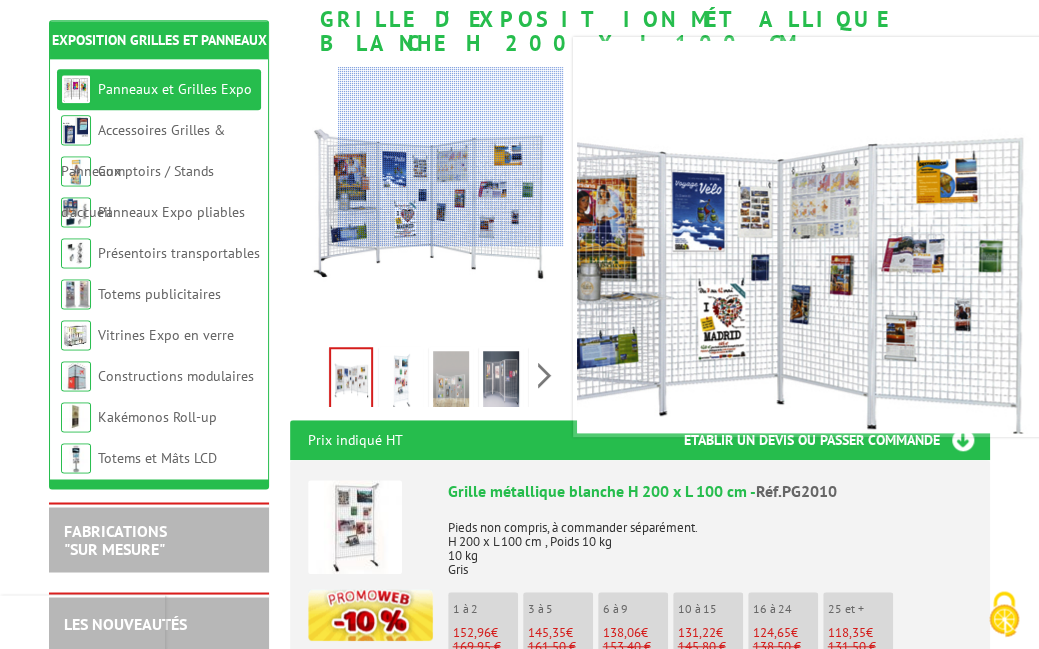 scroll, scrollTop: 340, scrollLeft: 0, axis: vertical 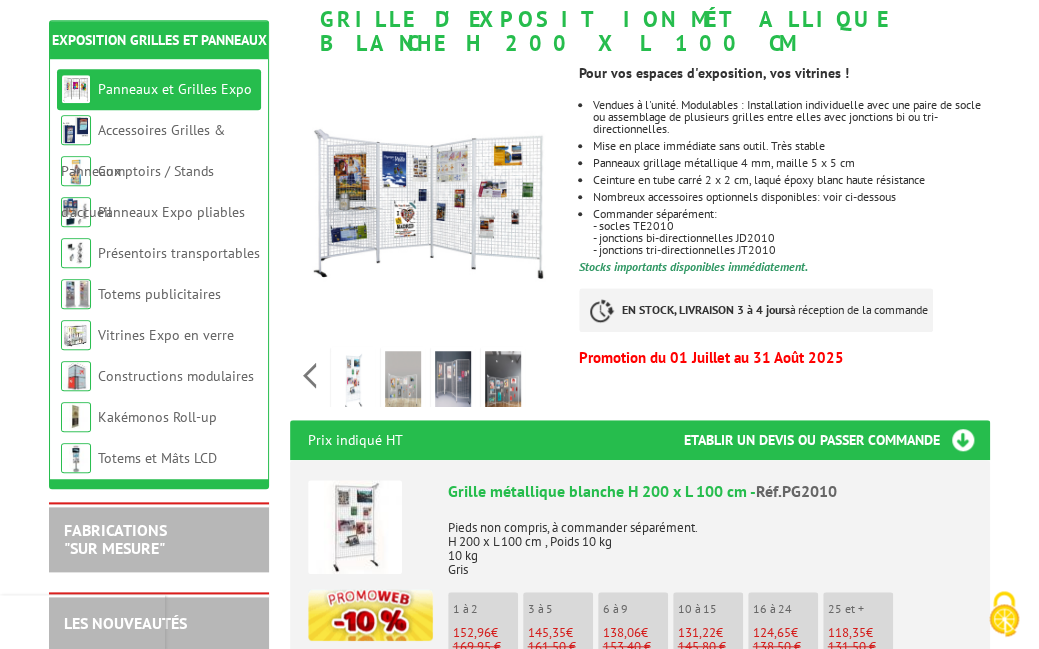 click on "Previous Next" at bounding box center (427, 375) 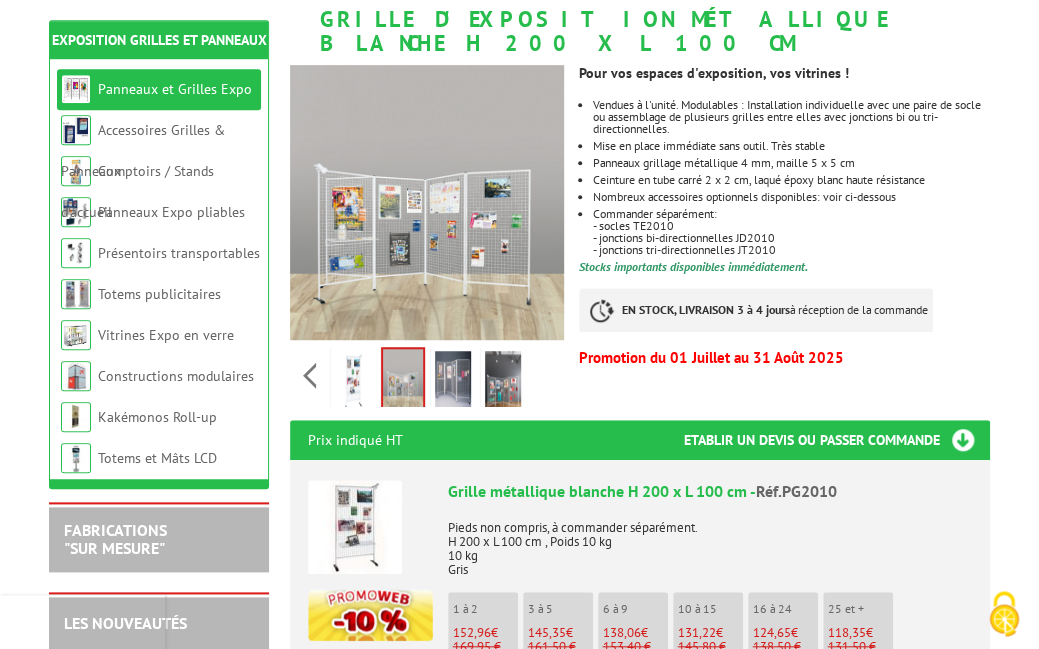 click at bounding box center [453, 382] 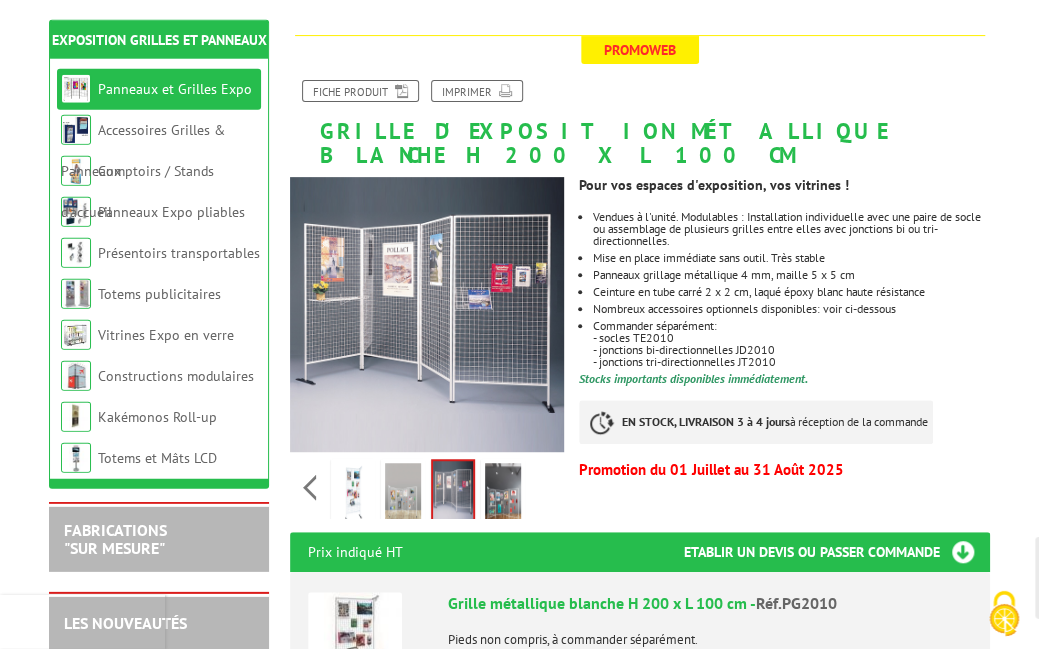 scroll, scrollTop: 187, scrollLeft: 0, axis: vertical 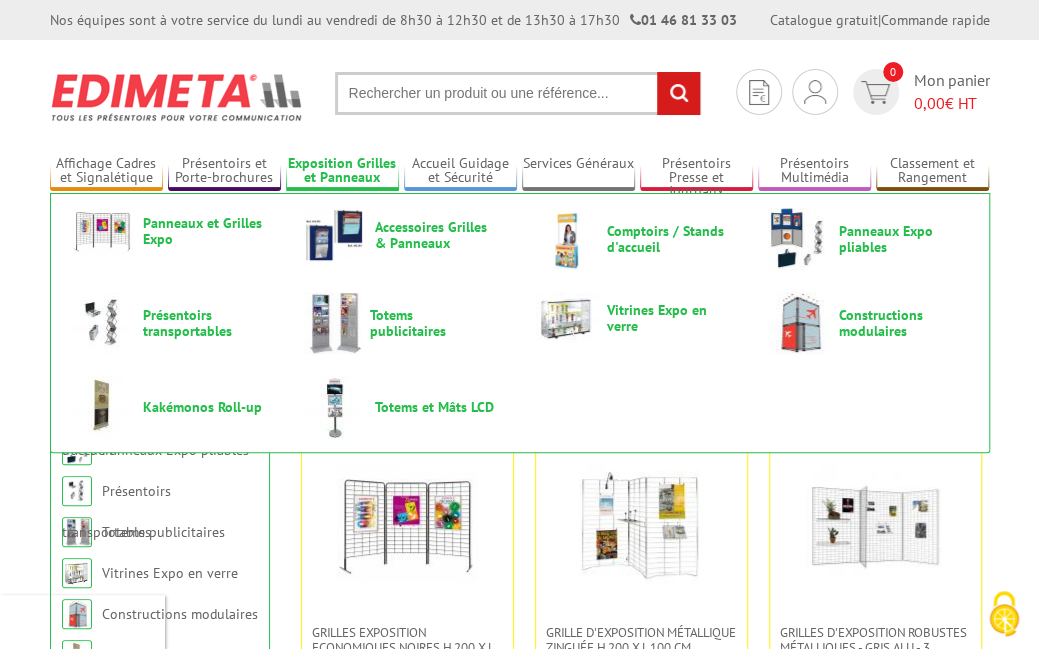 click on "Exposition Grilles et Panneaux" at bounding box center [342, 171] 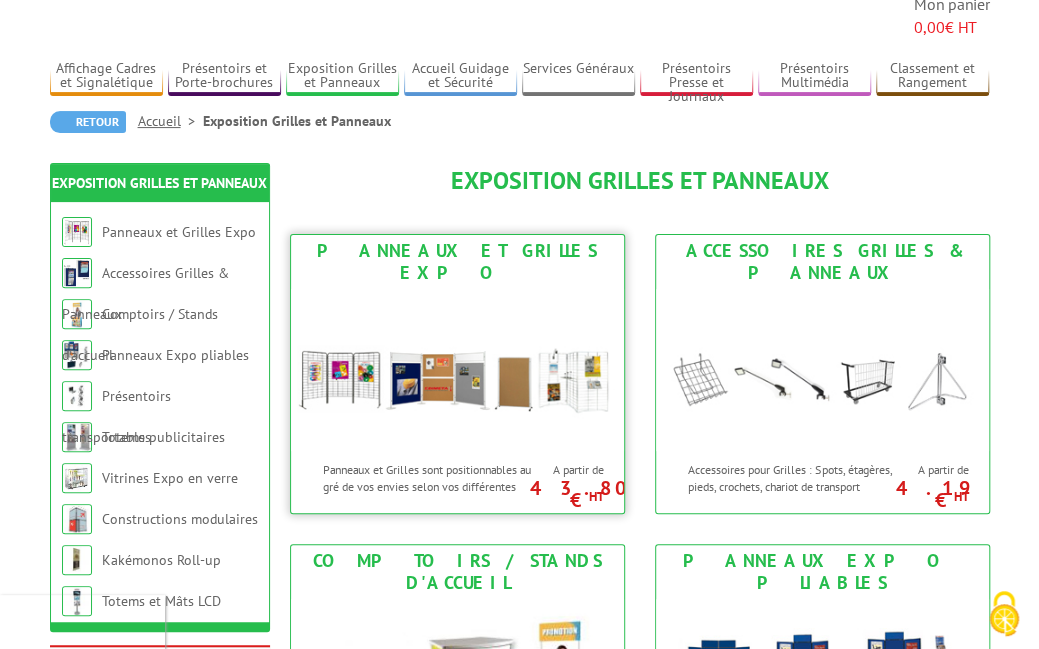 scroll, scrollTop: 0, scrollLeft: 0, axis: both 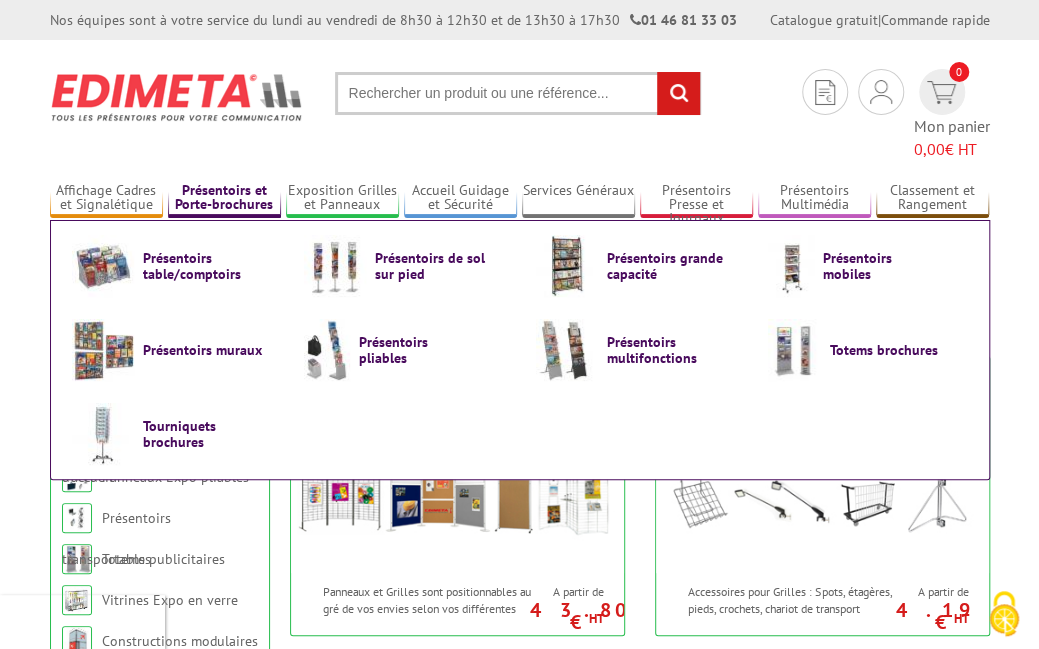 click on "Présentoirs et Porte-brochures" at bounding box center [224, 198] 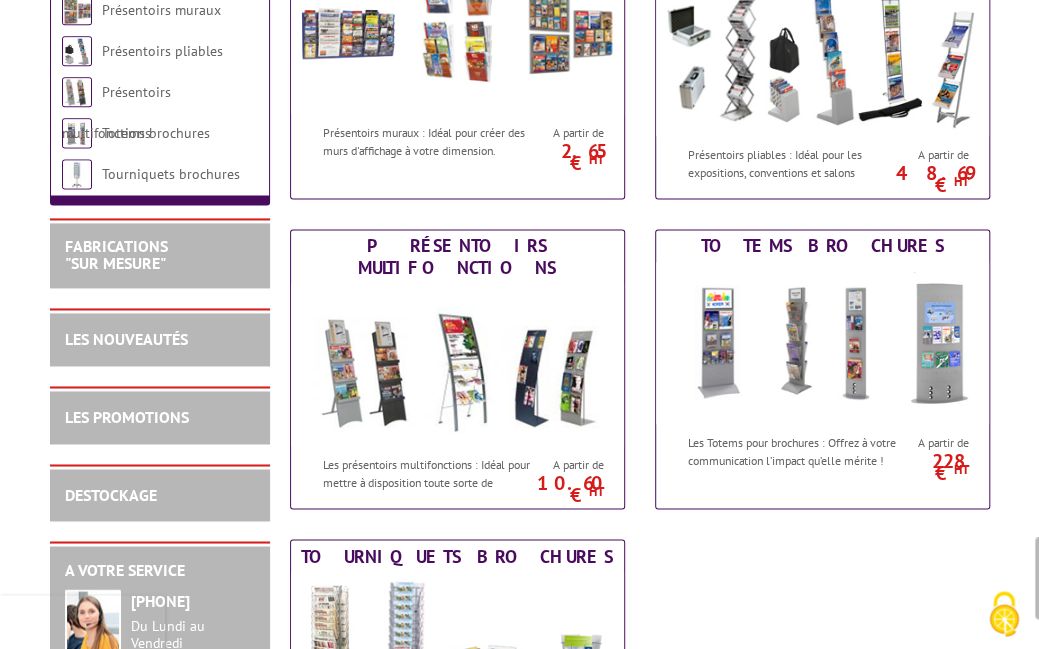 scroll, scrollTop: 1030, scrollLeft: 0, axis: vertical 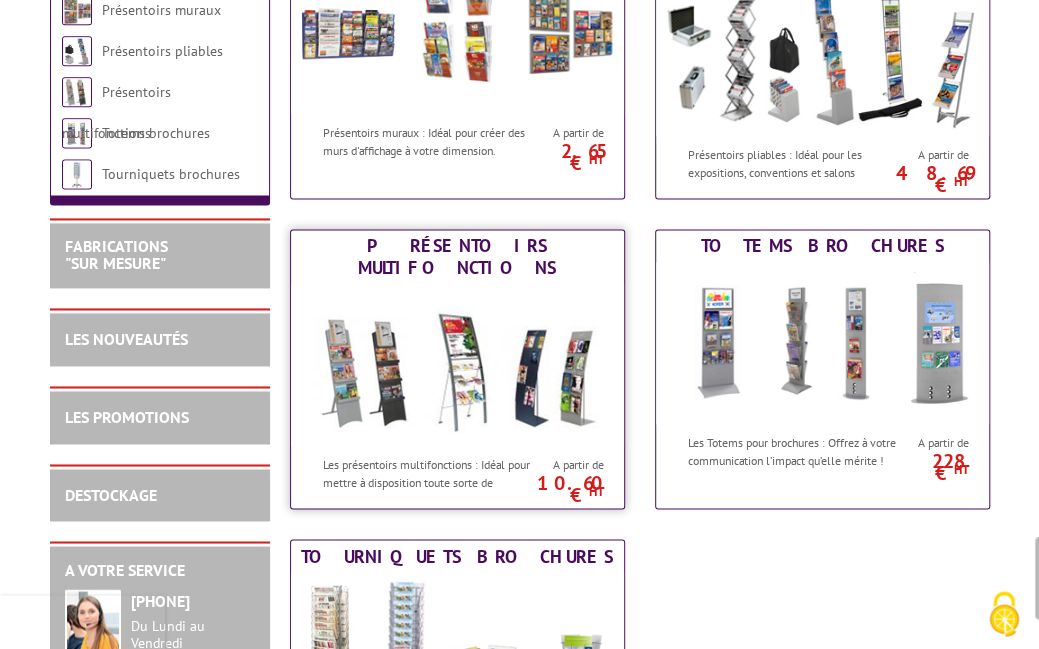 click on "Les présentoirs multifonctions : Idéal pour mettre à disposition toute sorte de documents" at bounding box center [429, 481] 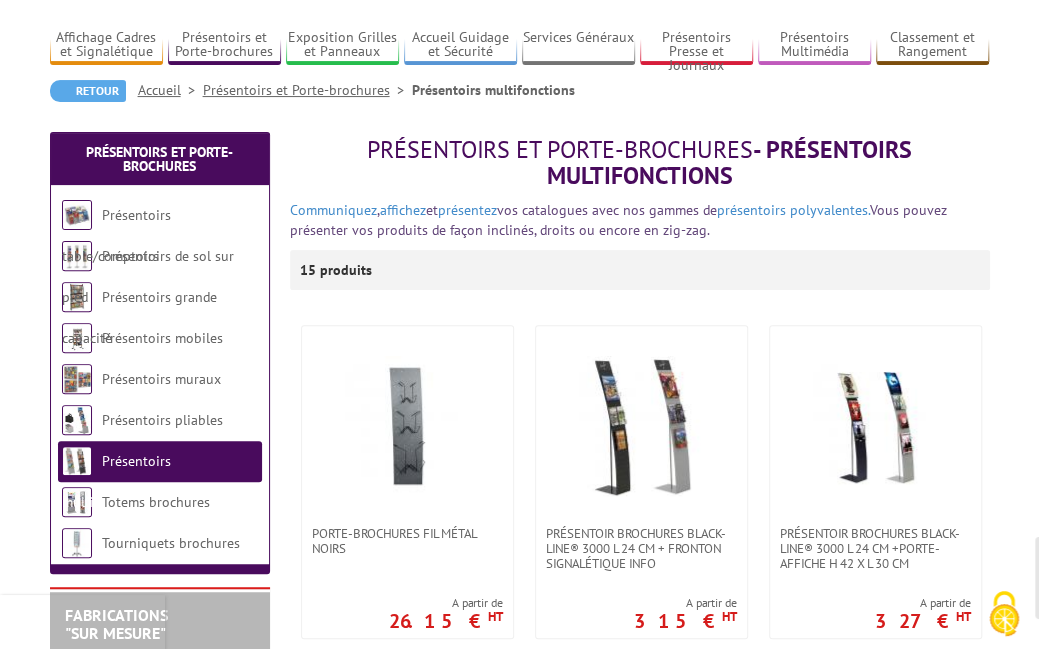 scroll, scrollTop: 114, scrollLeft: 0, axis: vertical 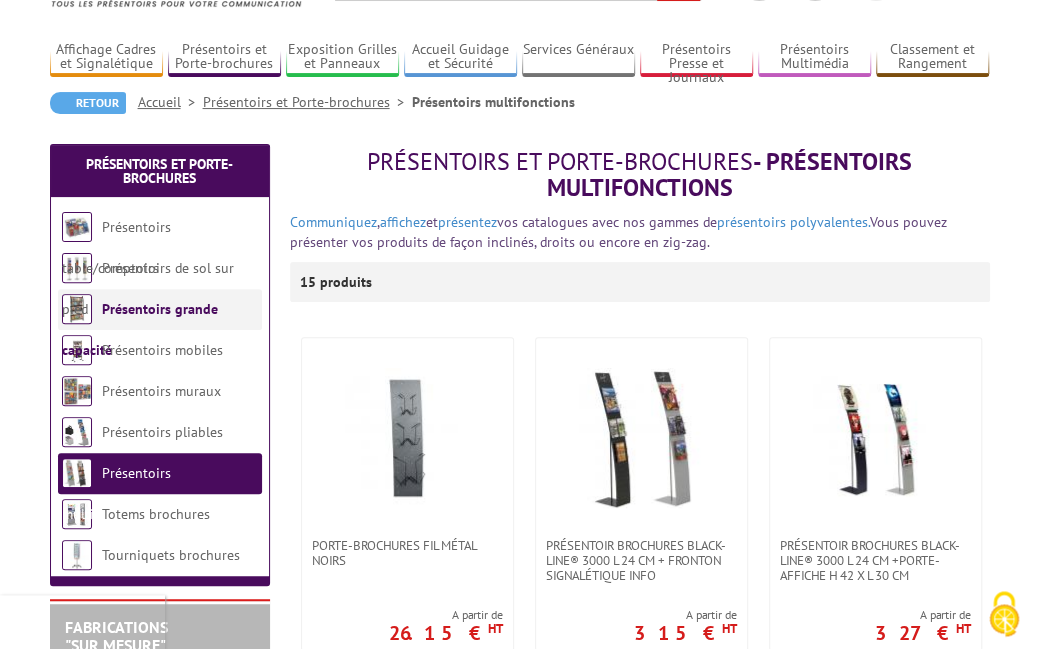 click on "Présentoirs grande capacité" at bounding box center (160, 309) 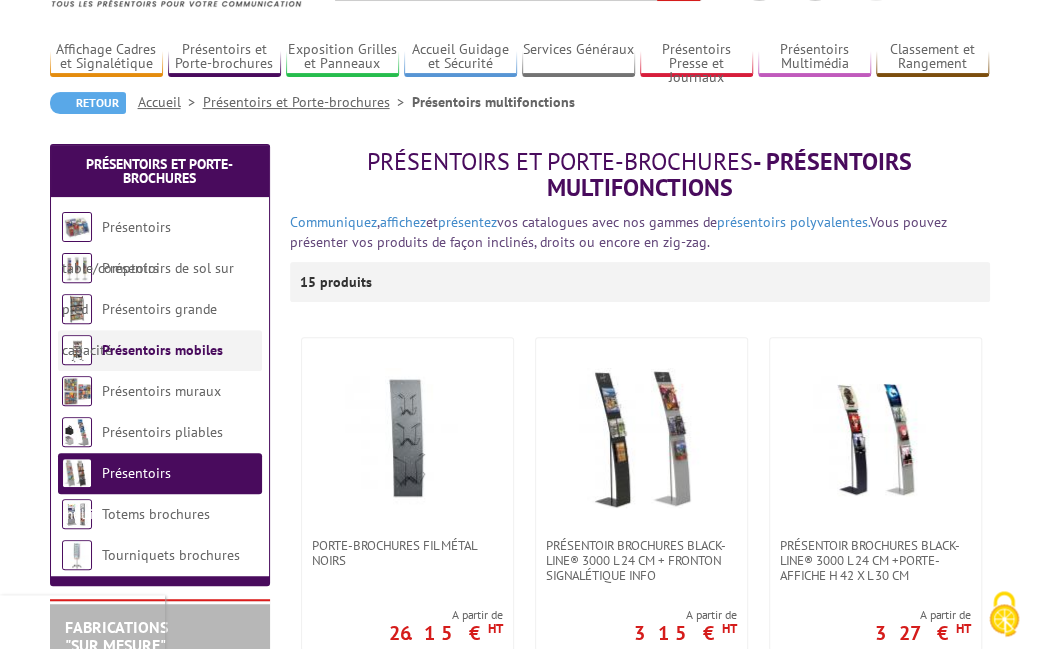 click on "Présentoirs mobiles" at bounding box center [162, 350] 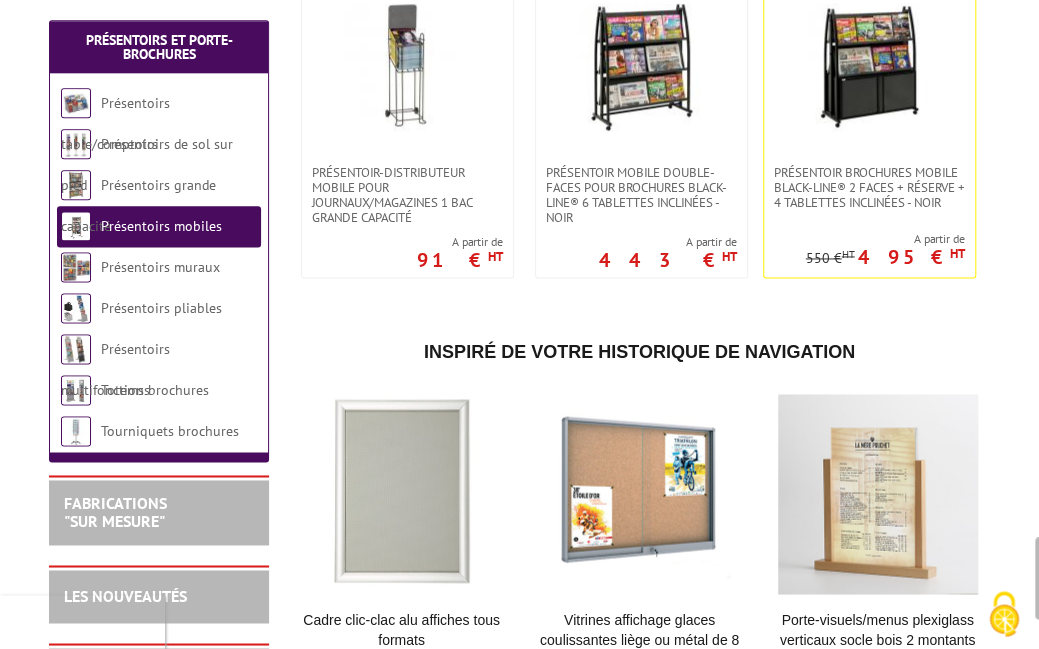 scroll, scrollTop: 1148, scrollLeft: 0, axis: vertical 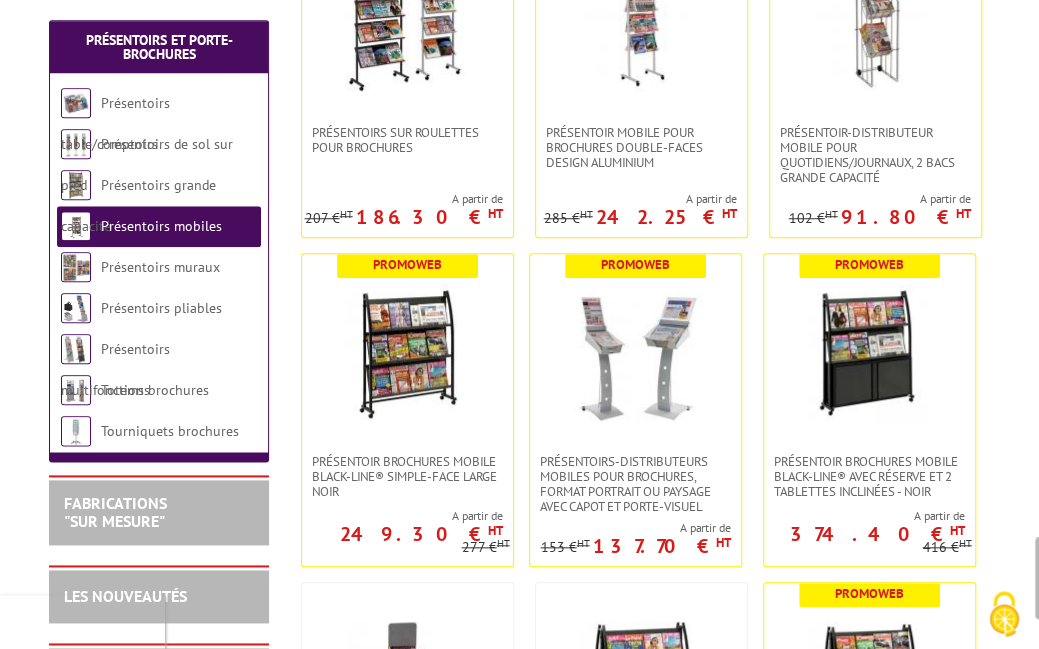 click on "Présentoirs mobiles" at bounding box center (161, 226) 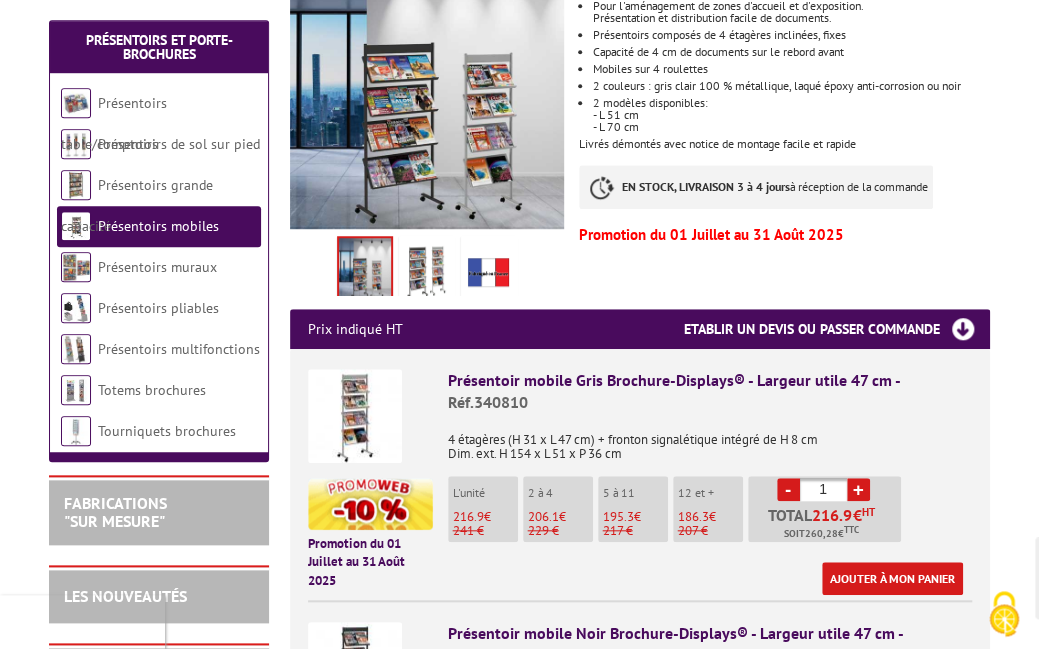 scroll, scrollTop: 452, scrollLeft: 0, axis: vertical 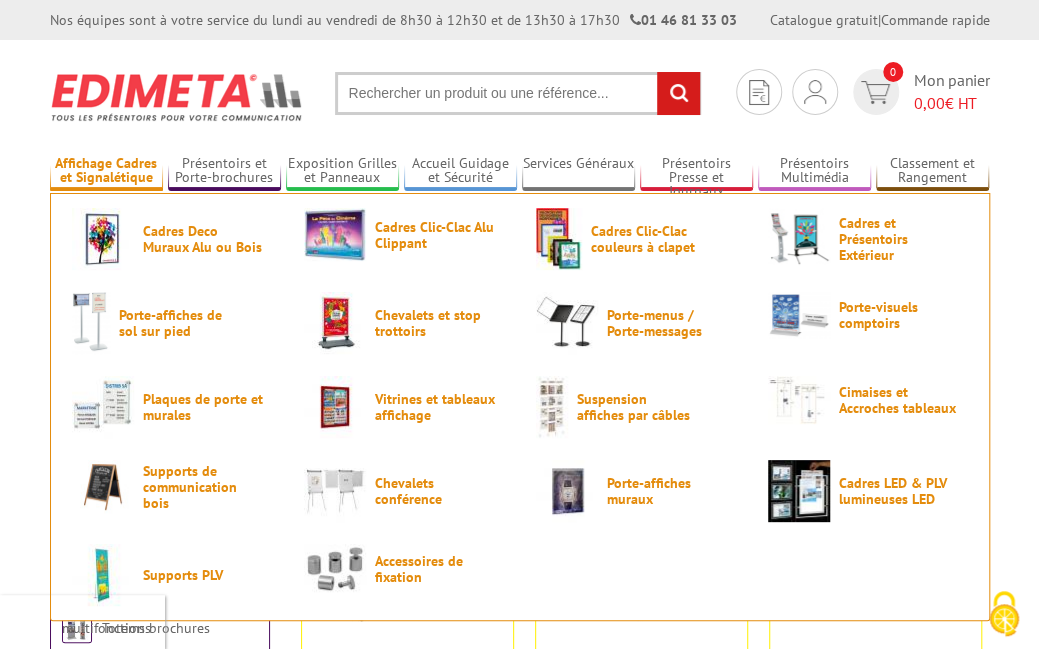 click on "Affichage Cadres et Signalétique" at bounding box center (106, 171) 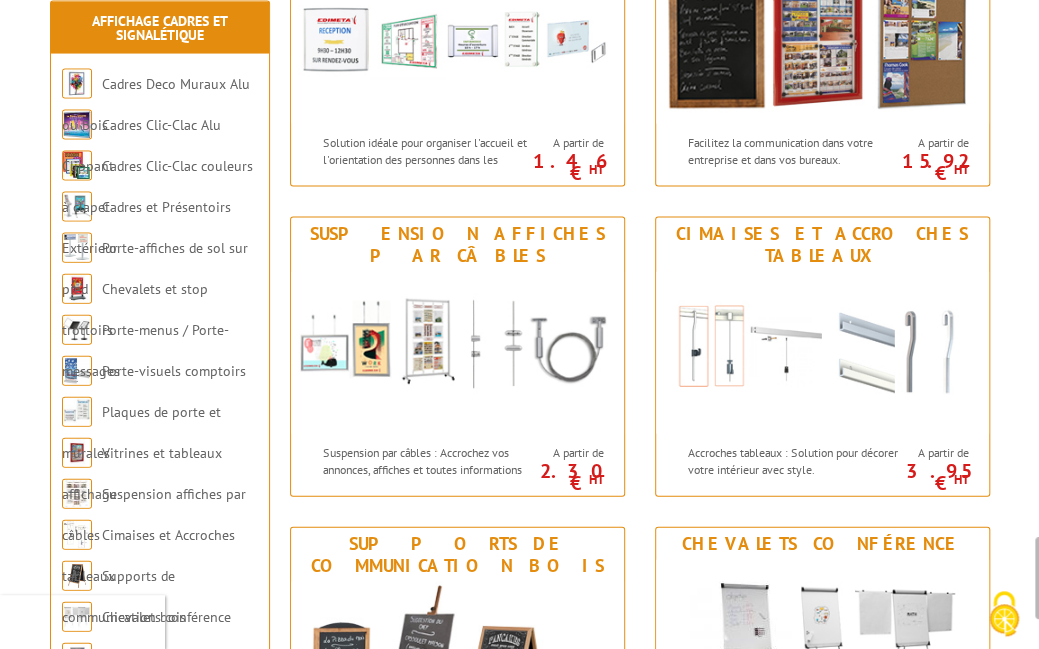 scroll, scrollTop: 1690, scrollLeft: 0, axis: vertical 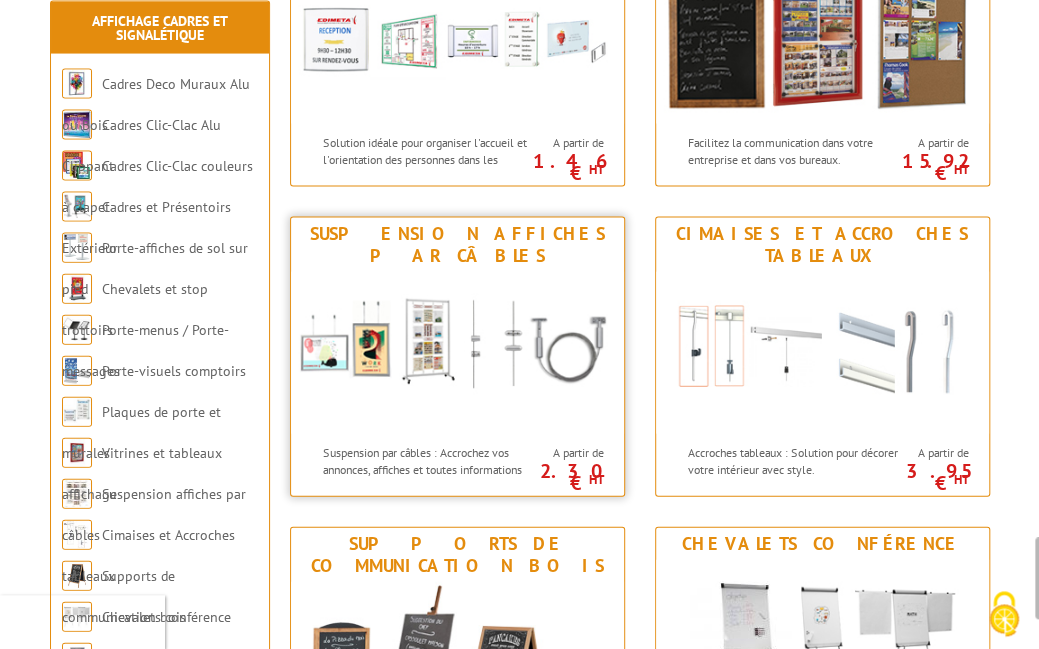 click at bounding box center [457, 352] 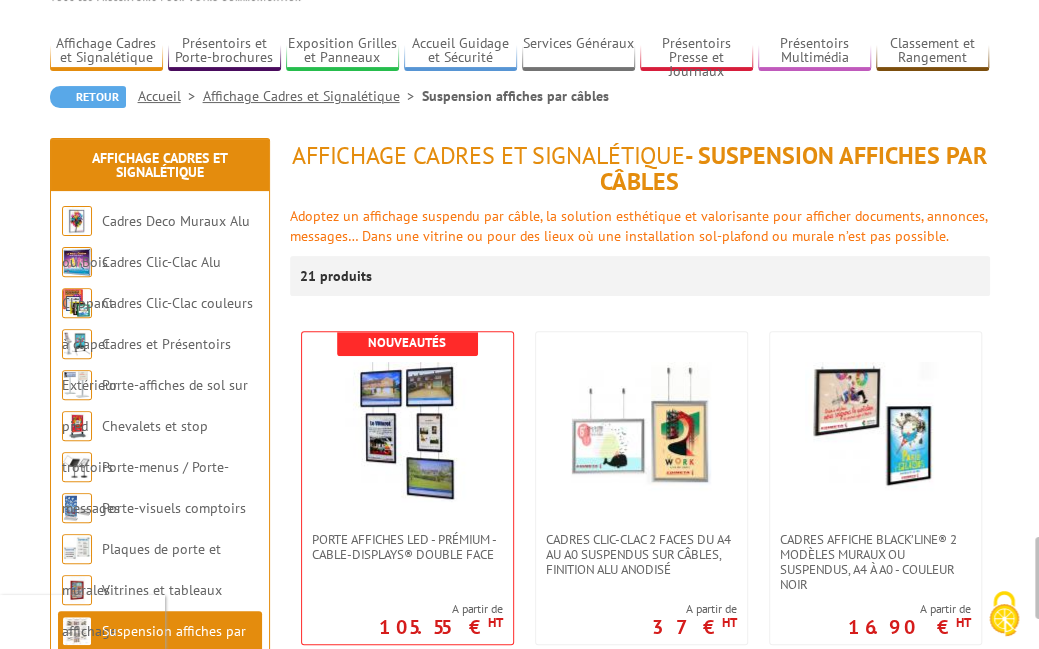 scroll, scrollTop: 0, scrollLeft: 0, axis: both 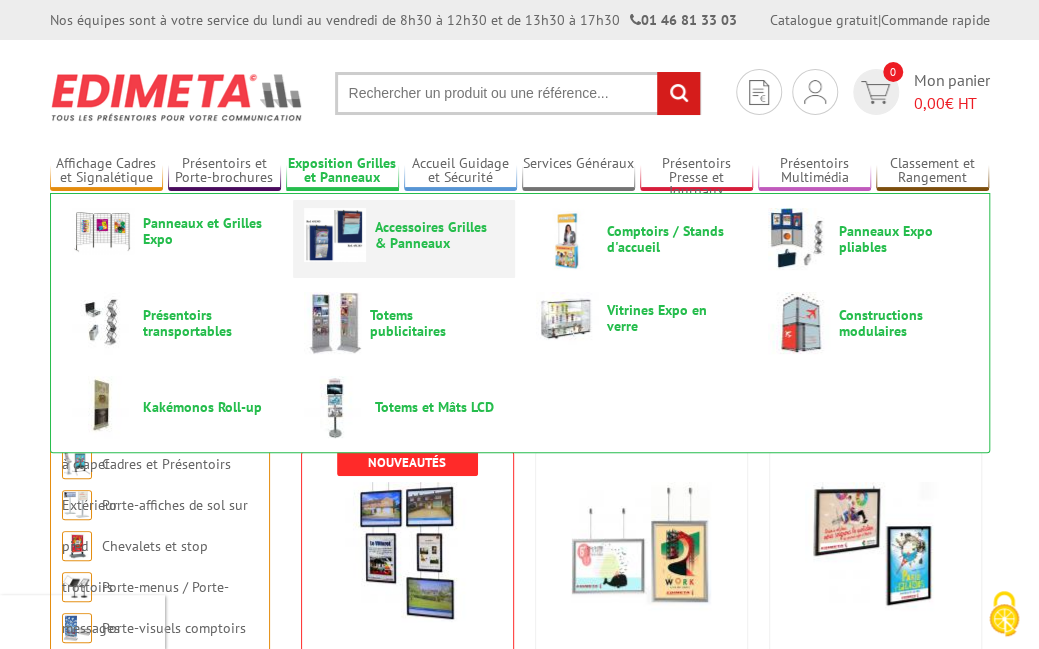 click at bounding box center [335, 235] 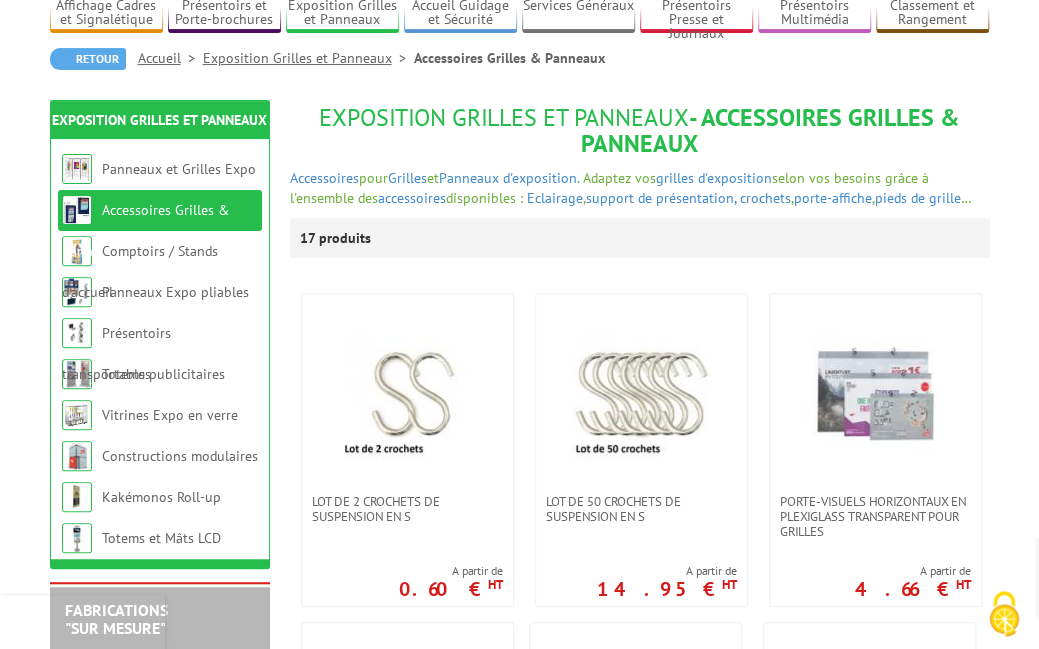 scroll, scrollTop: 0, scrollLeft: 0, axis: both 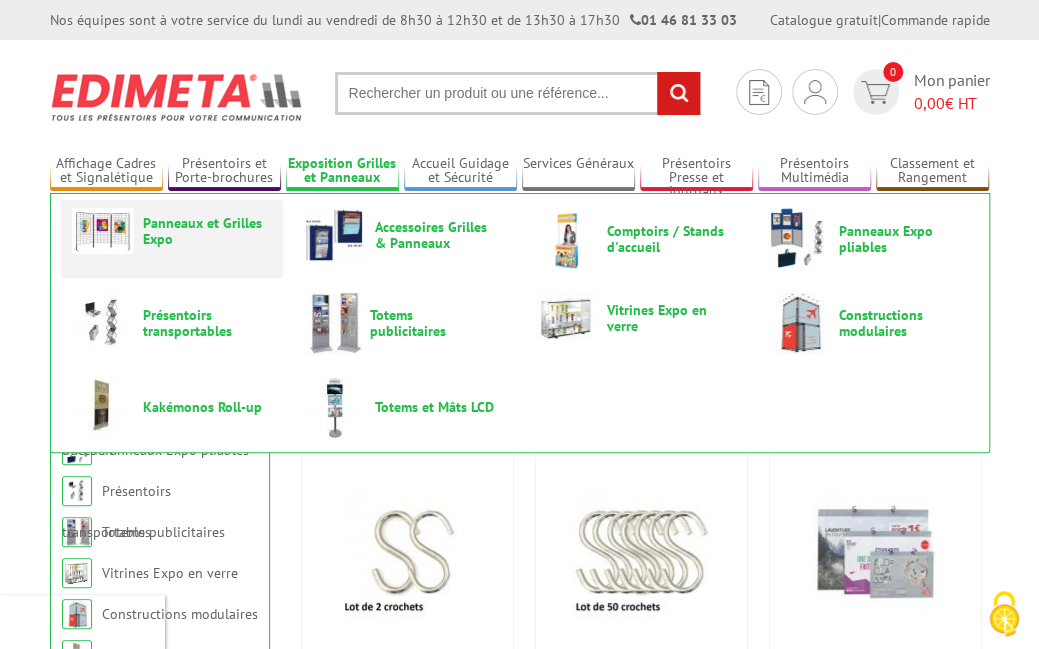 click on "Panneaux et Grilles Expo" at bounding box center [203, 231] 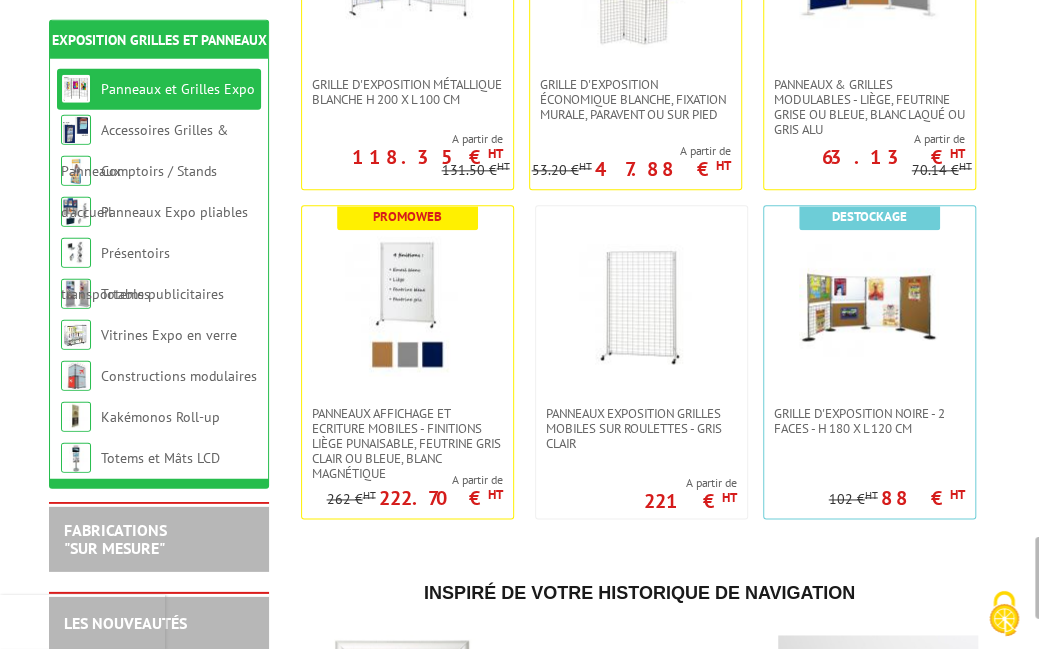 scroll, scrollTop: 887, scrollLeft: 0, axis: vertical 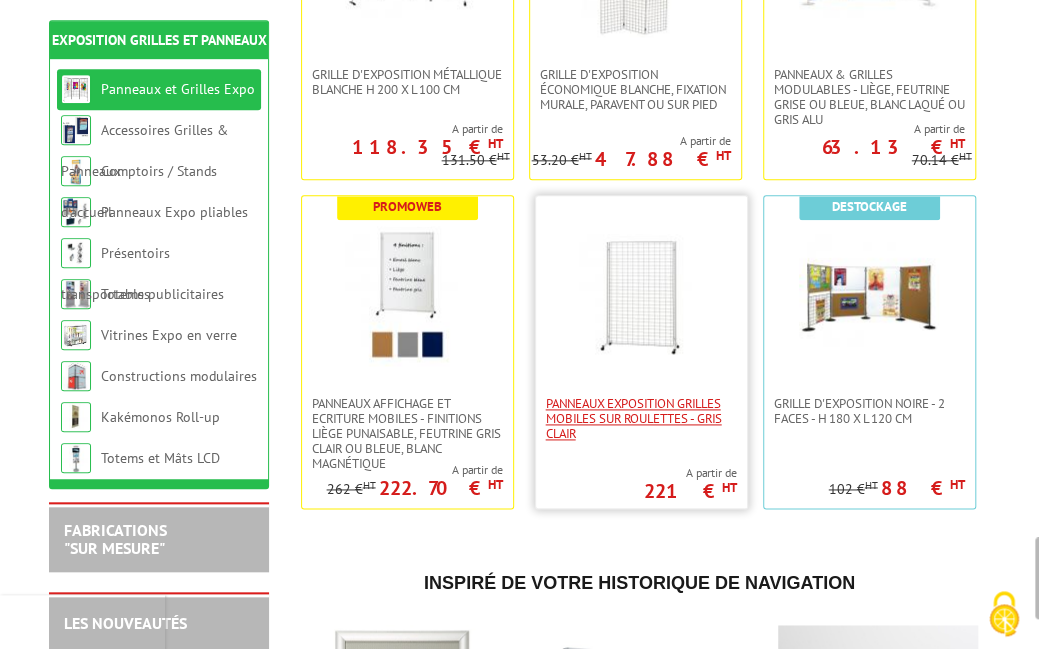 click on "Panneaux Exposition Grilles mobiles sur roulettes - gris clair" at bounding box center [641, 418] 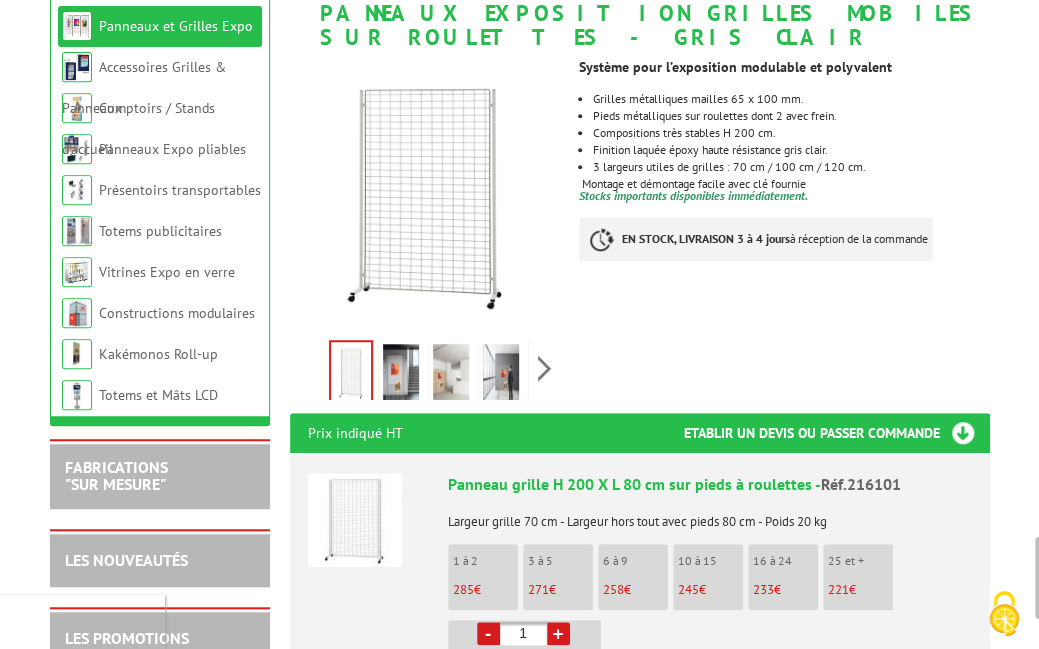scroll, scrollTop: 0, scrollLeft: 0, axis: both 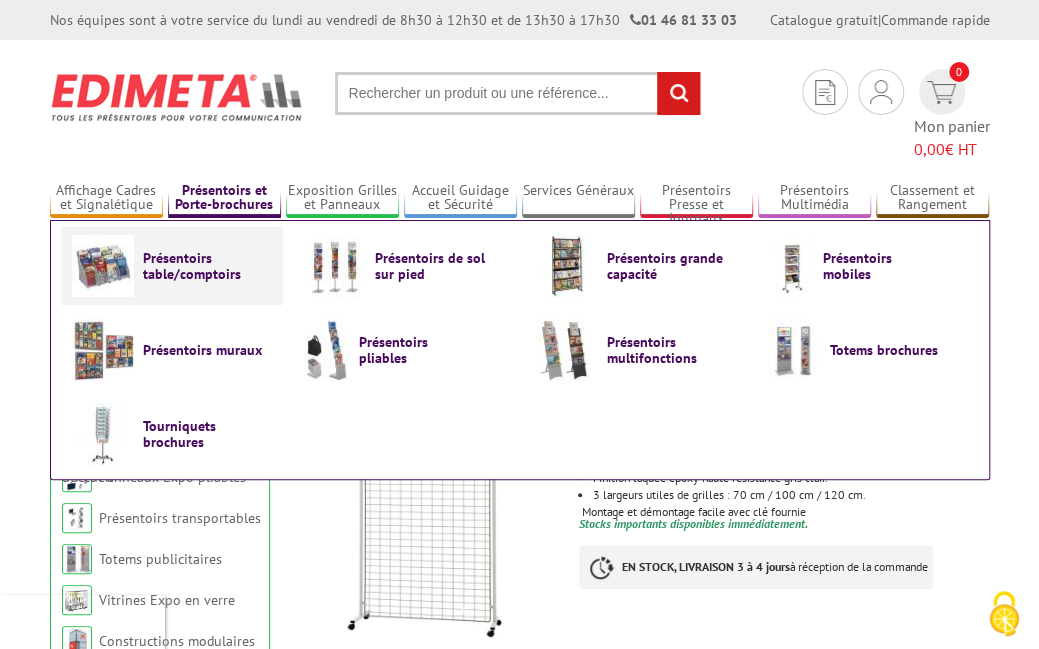 click on "Présentoirs table/comptoirs" at bounding box center (203, 266) 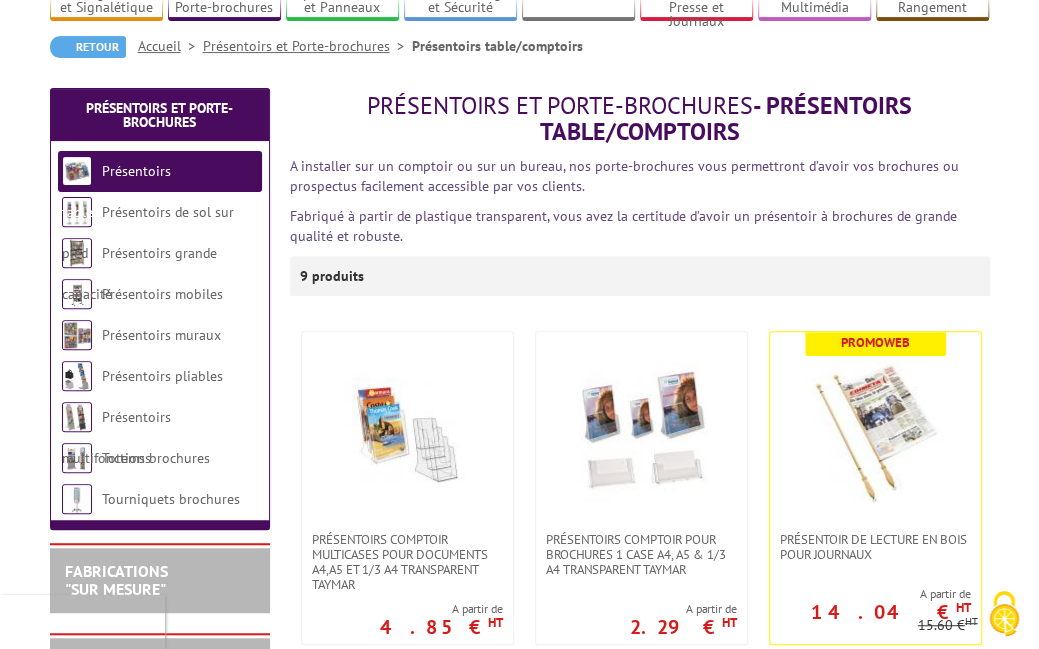 scroll, scrollTop: 0, scrollLeft: 0, axis: both 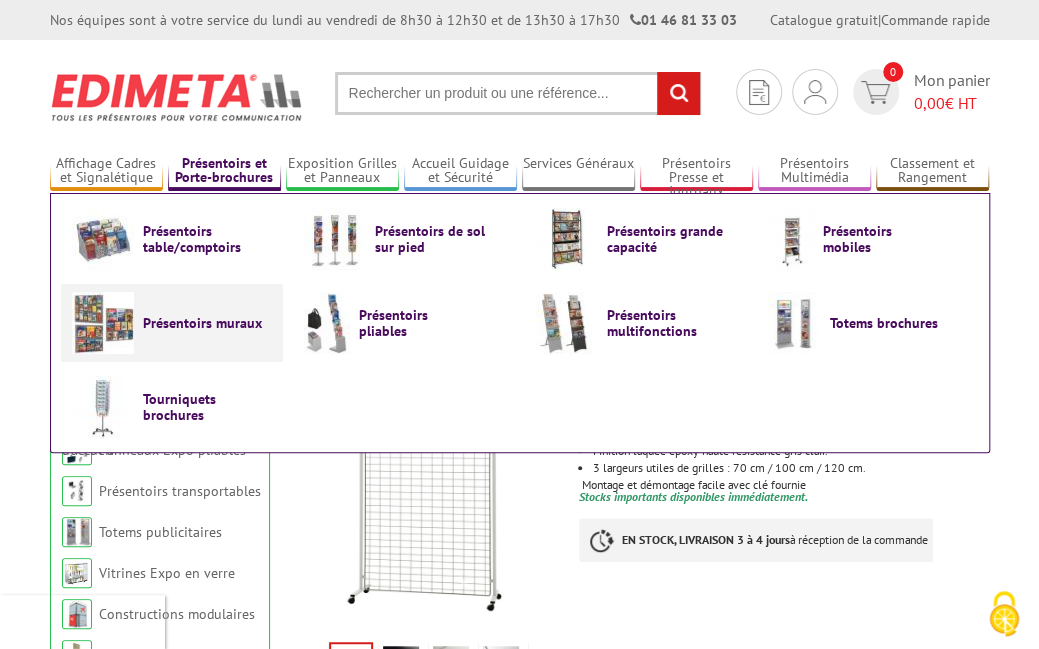 click on "Présentoirs muraux" at bounding box center (172, 323) 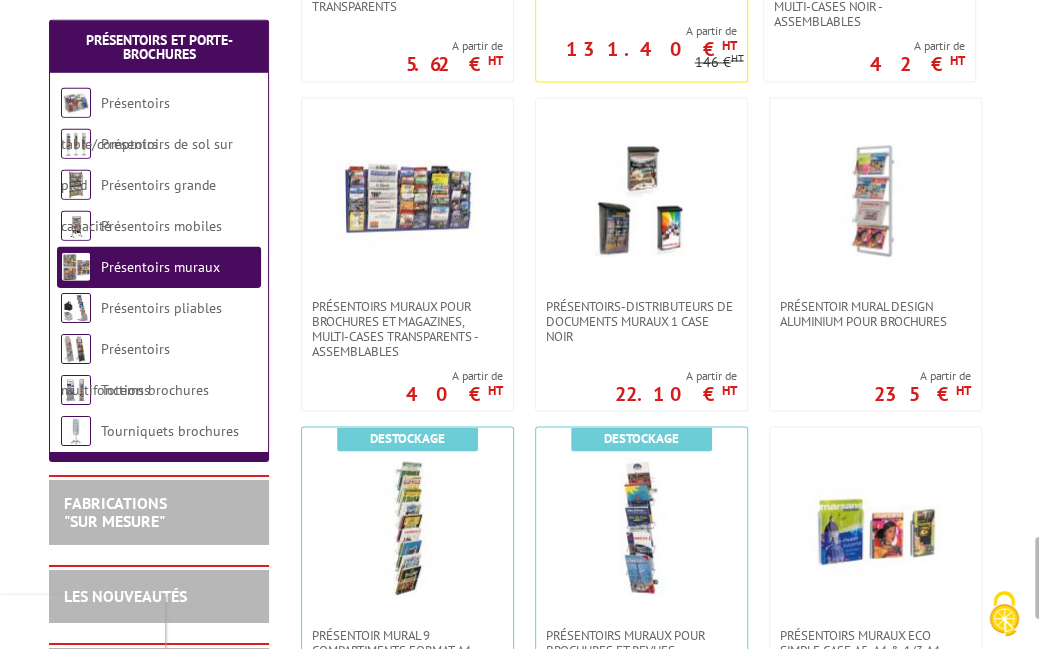 scroll, scrollTop: 1078, scrollLeft: 0, axis: vertical 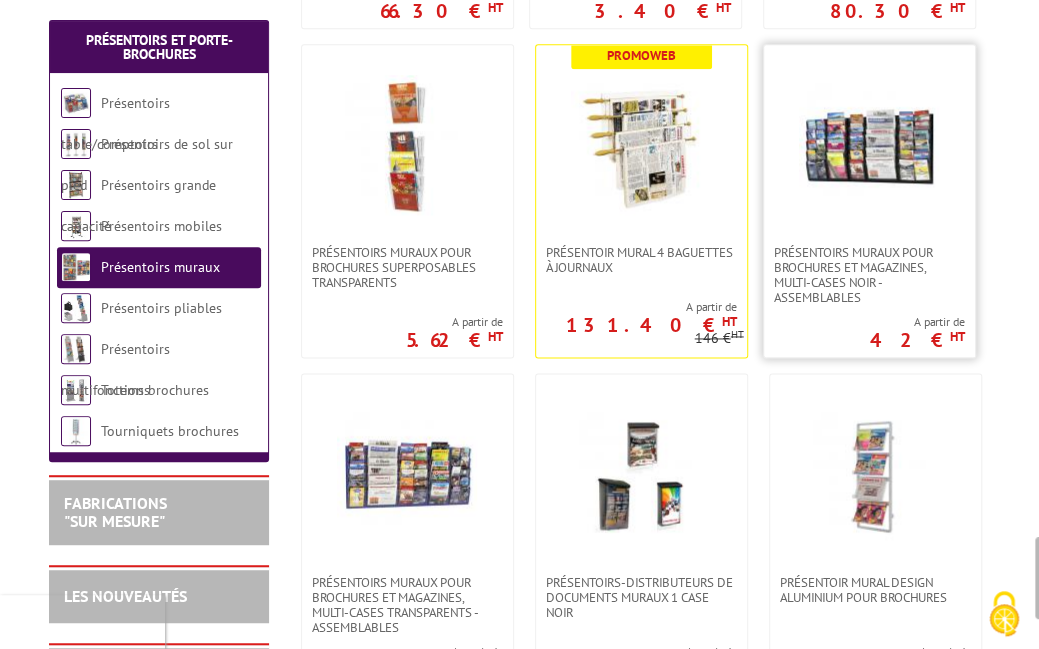 click at bounding box center [869, 145] 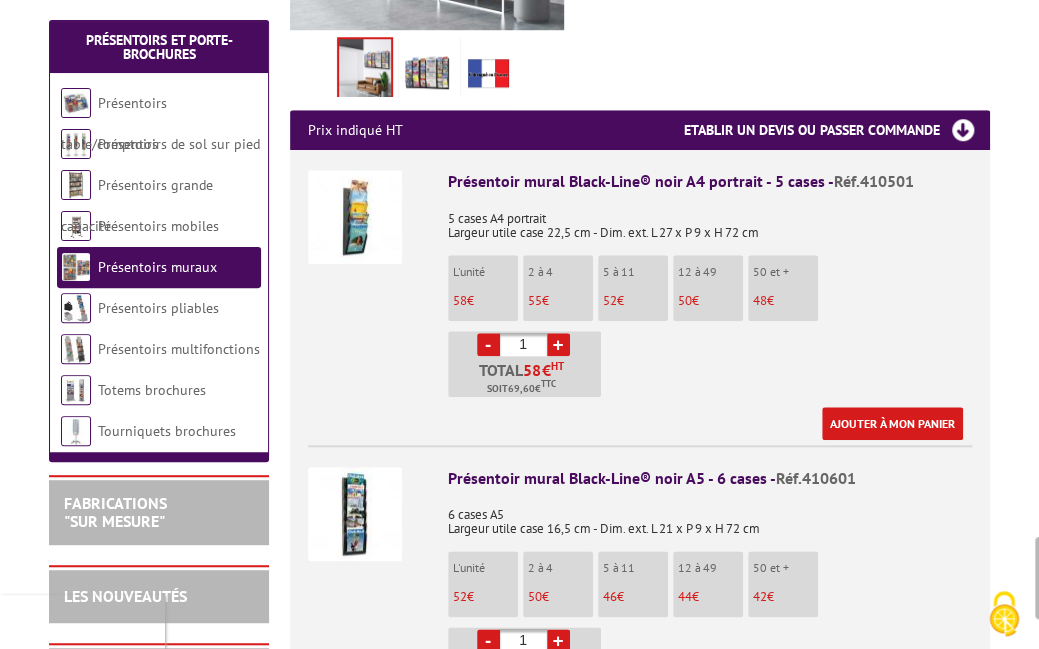 scroll, scrollTop: 630, scrollLeft: 0, axis: vertical 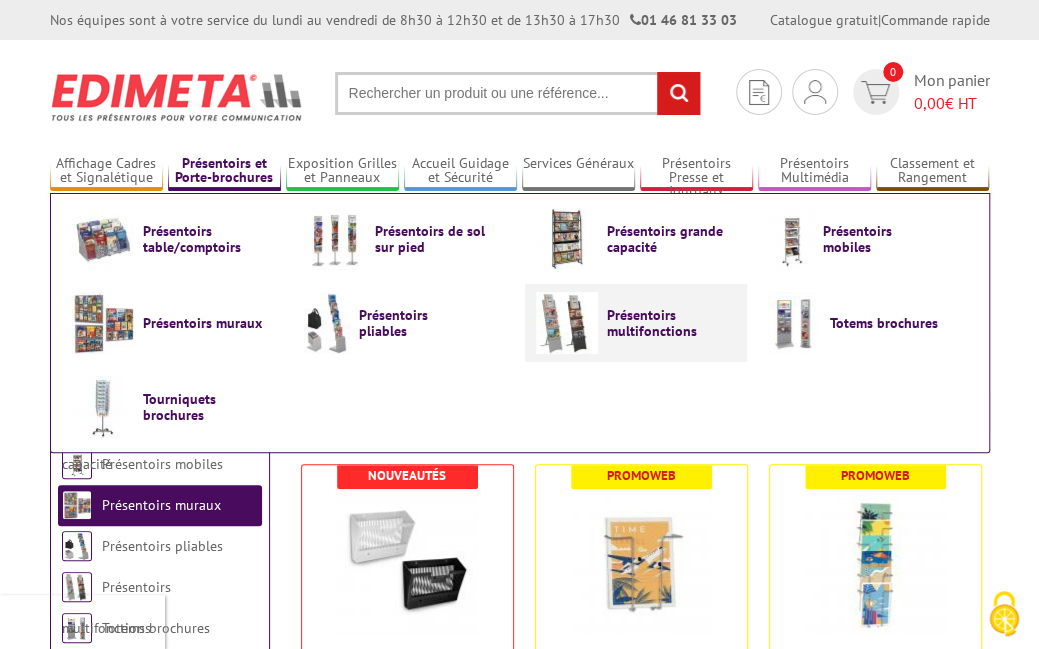 click on "Présentoirs multifonctions" at bounding box center (667, 323) 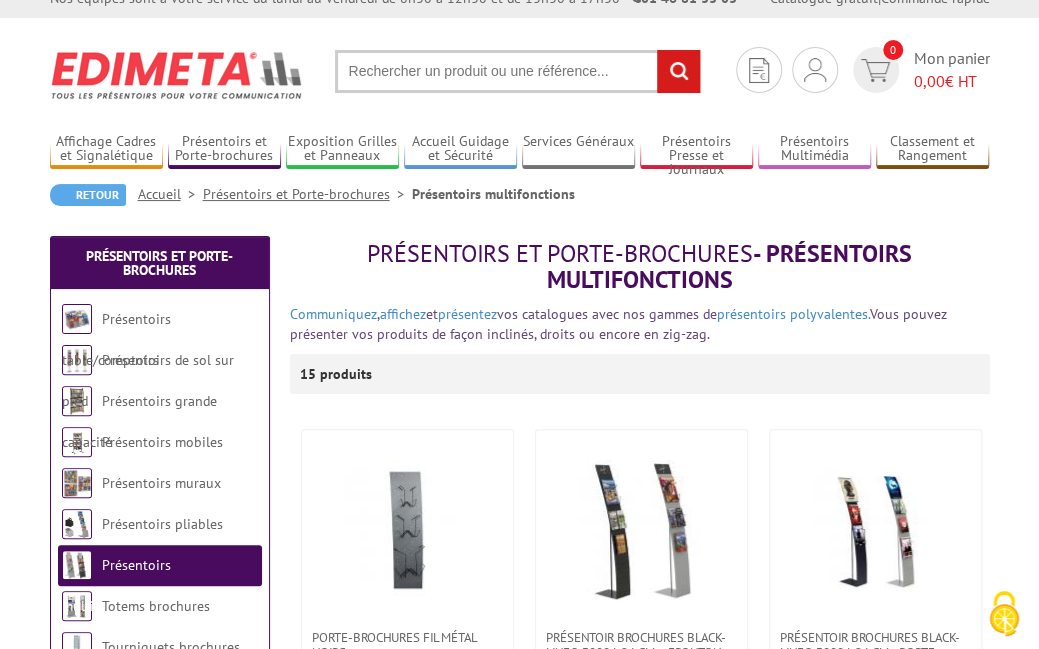 scroll, scrollTop: 22, scrollLeft: 0, axis: vertical 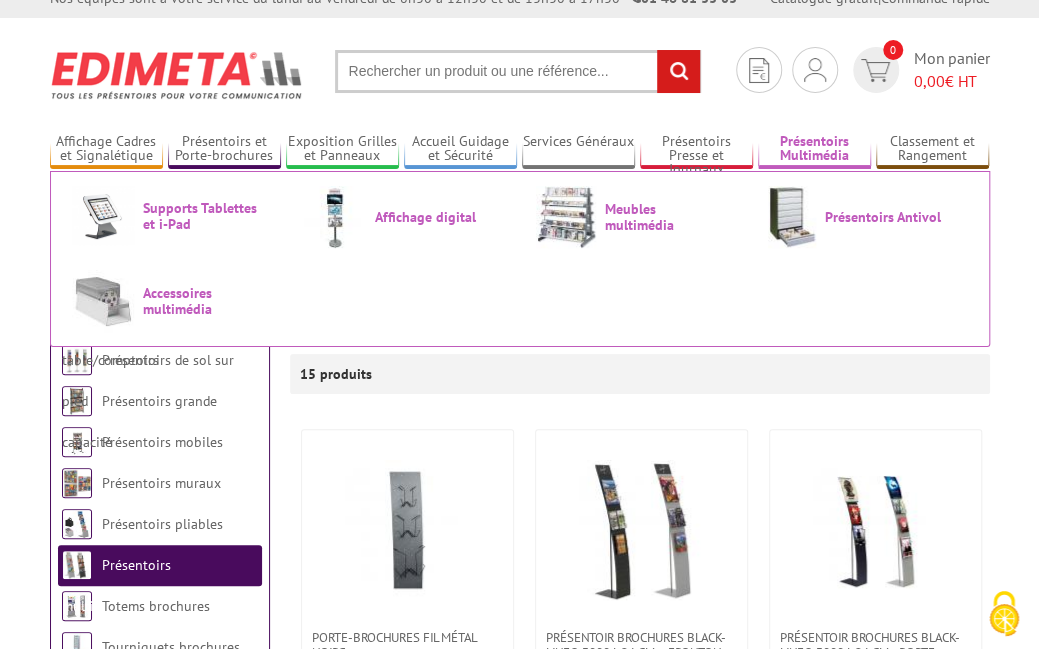 click on "Présentoirs Multimédia" at bounding box center [814, 149] 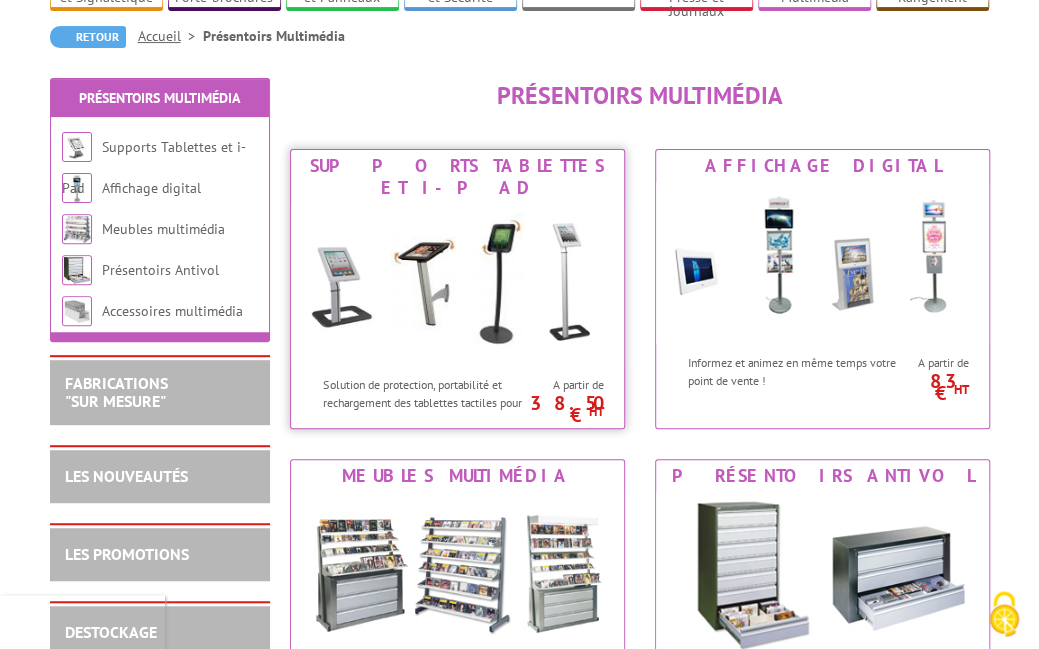 scroll, scrollTop: 0, scrollLeft: 0, axis: both 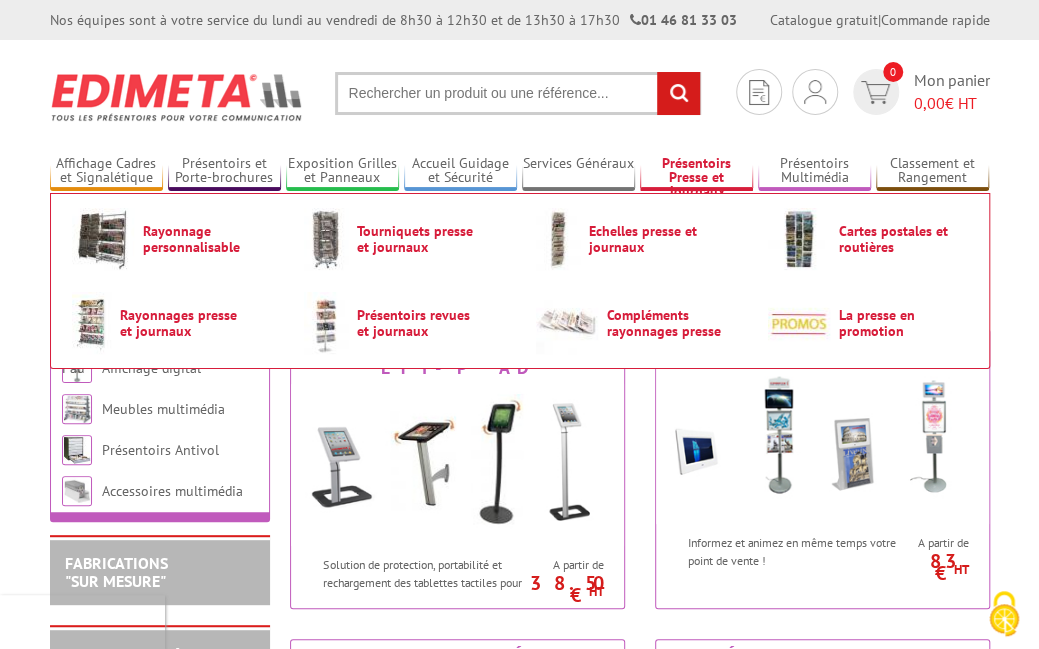 click on "Présentoirs Presse et Journaux" at bounding box center (696, 171) 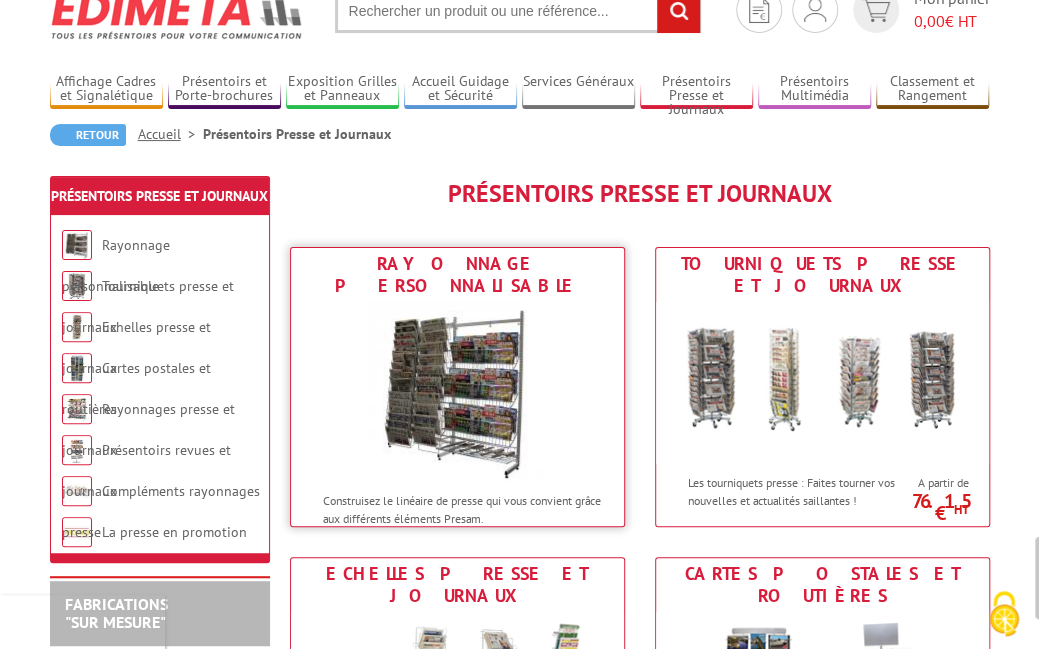 scroll, scrollTop: 0, scrollLeft: 0, axis: both 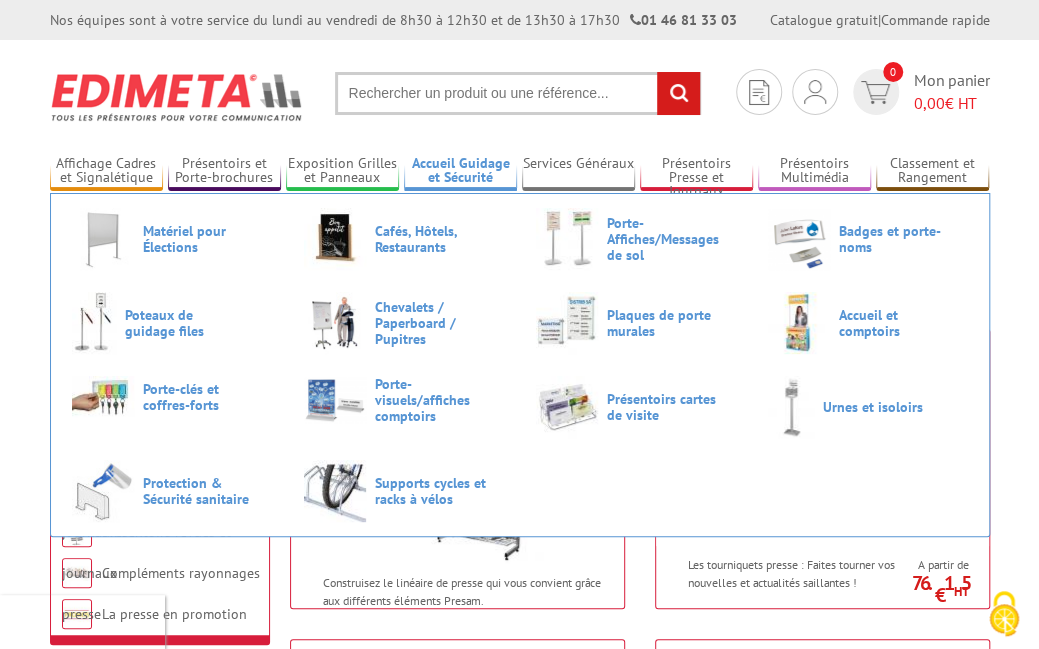 click on "Accueil Guidage et Sécurité" at bounding box center (460, 171) 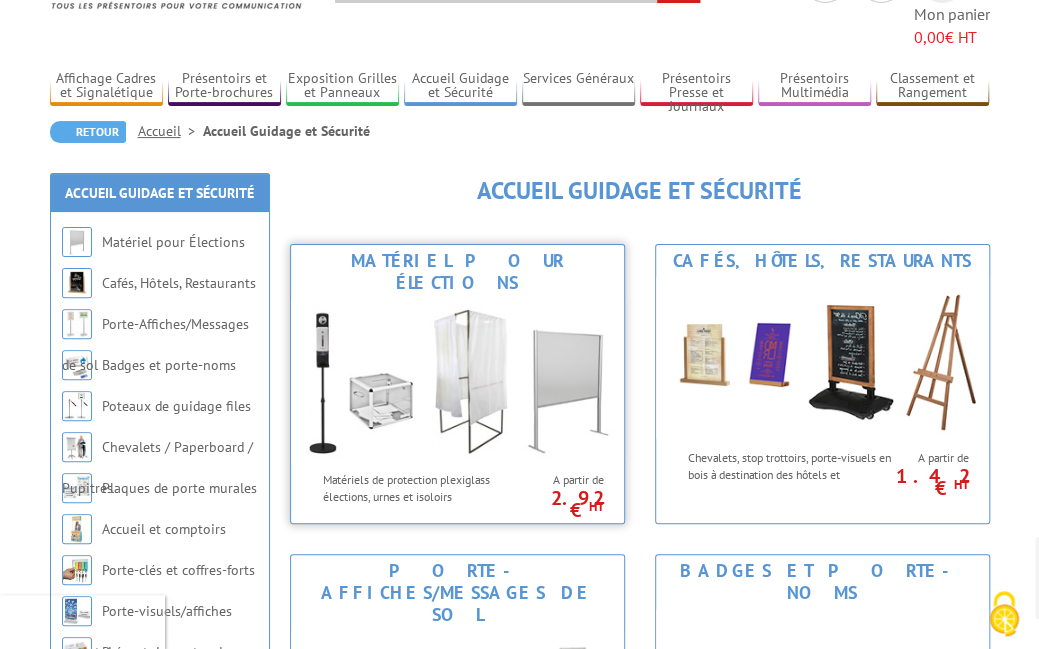 scroll, scrollTop: 0, scrollLeft: 0, axis: both 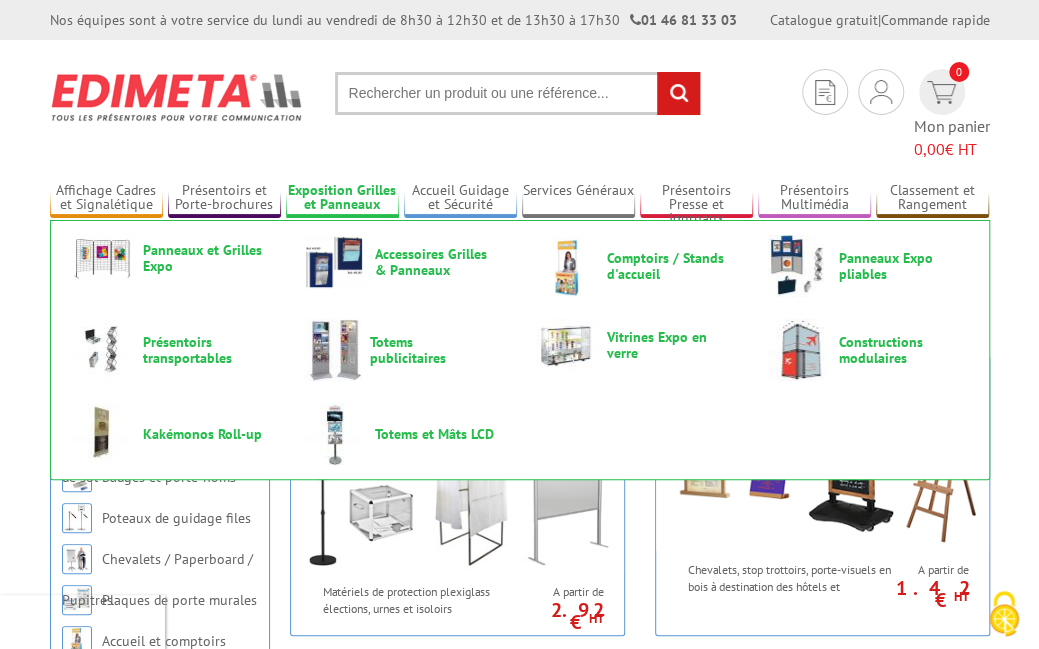 click on "Exposition Grilles et Panneaux" at bounding box center [342, 198] 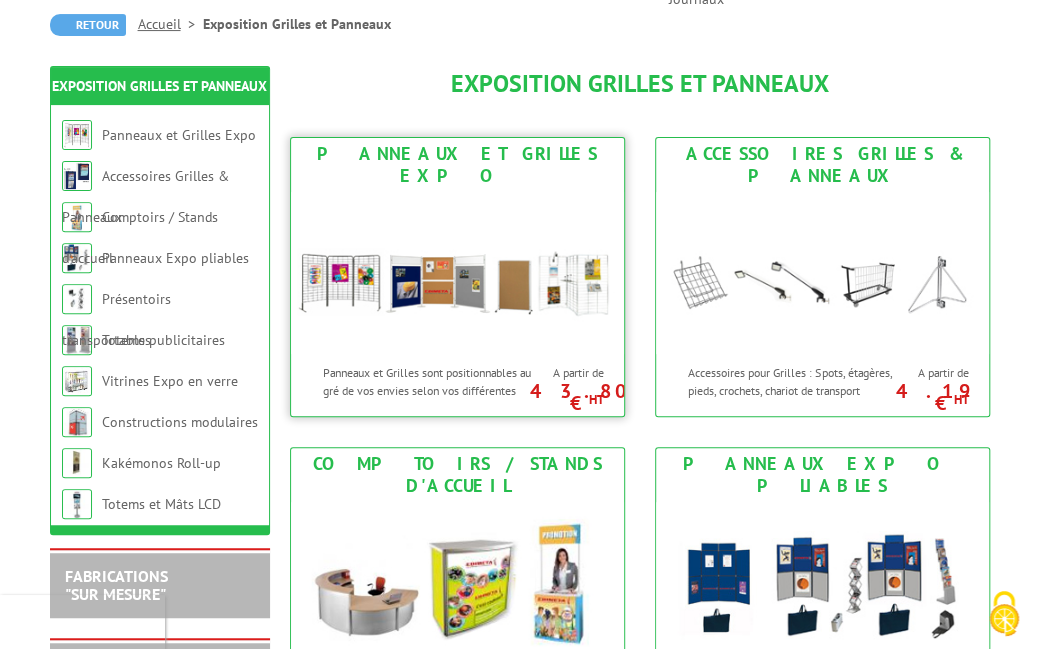 scroll, scrollTop: 192, scrollLeft: 0, axis: vertical 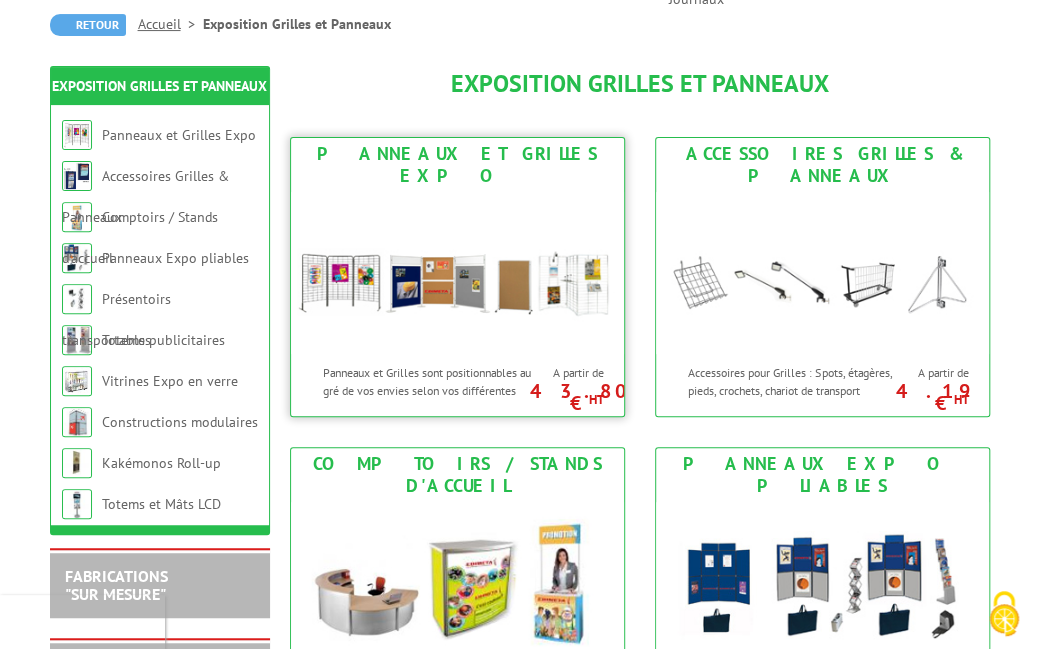 click on "Panneaux et Grilles sont positionnables au gré de vos envies selon vos différentes configurations." at bounding box center [429, 389] 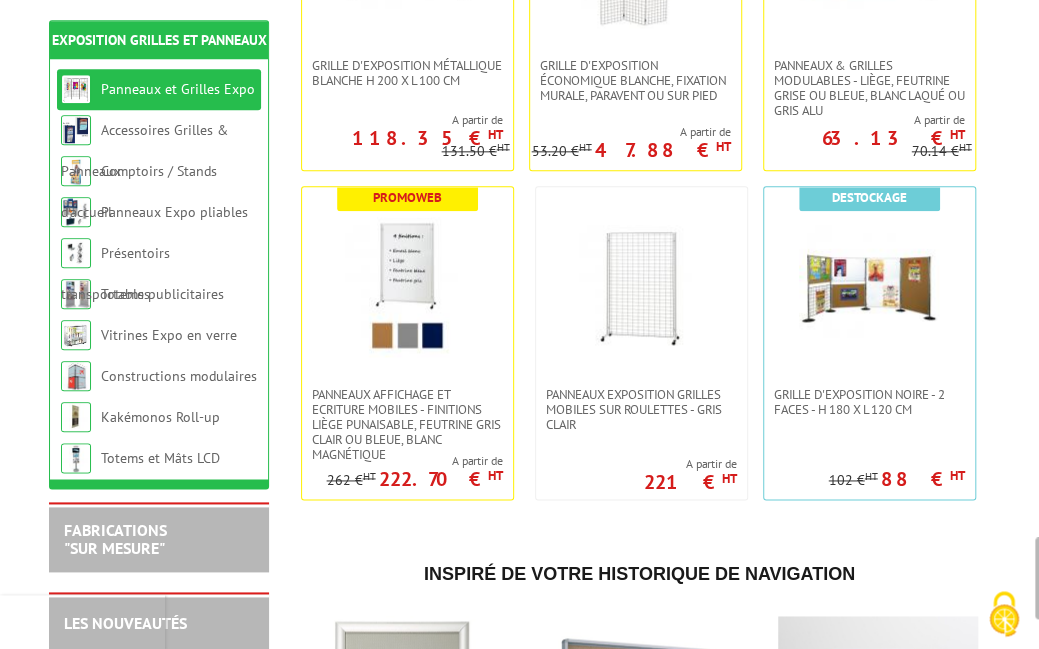 scroll, scrollTop: 868, scrollLeft: 0, axis: vertical 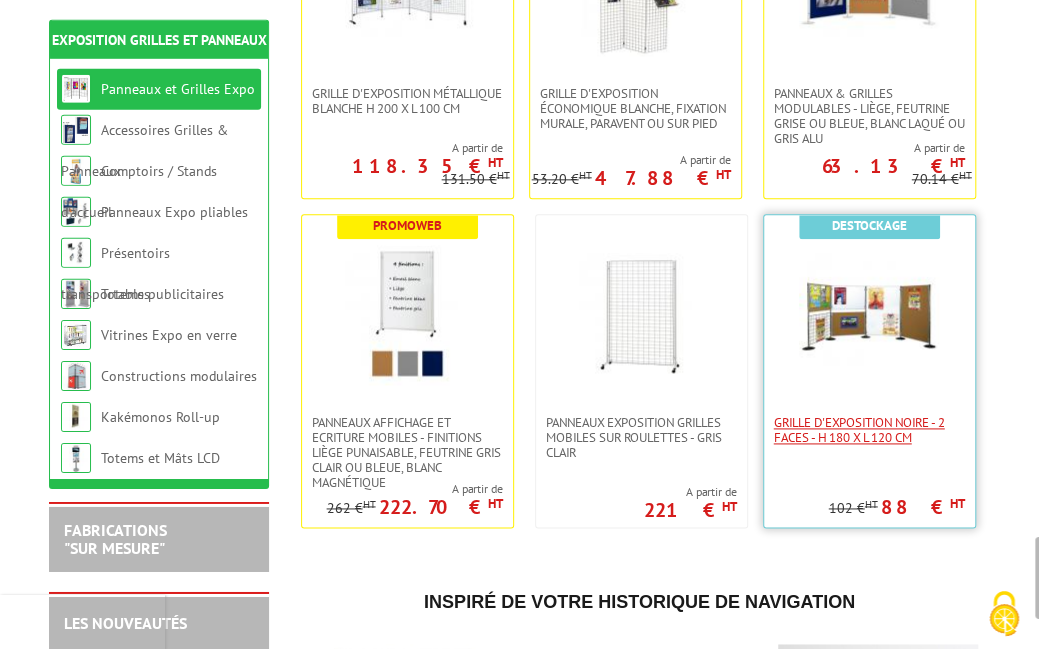 click on "Grille d'exposition noire - 2 faces - H 180 x L 120 cm" at bounding box center (869, 430) 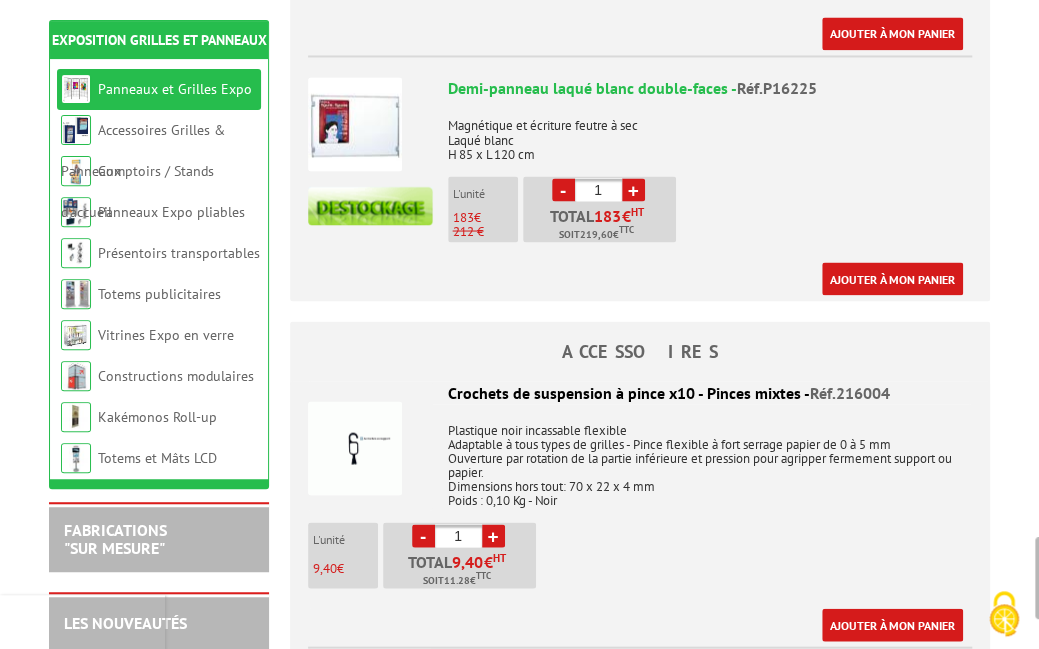 scroll, scrollTop: 1427, scrollLeft: 0, axis: vertical 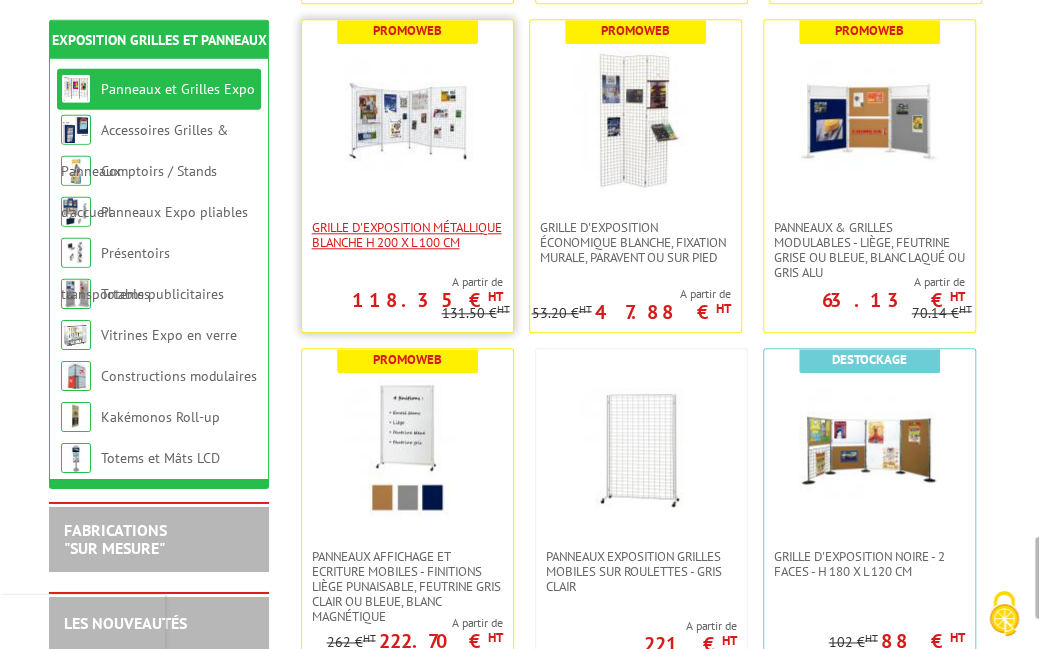 click on "Grille d'exposition métallique blanche H 200 x L 100 cm" at bounding box center [407, 235] 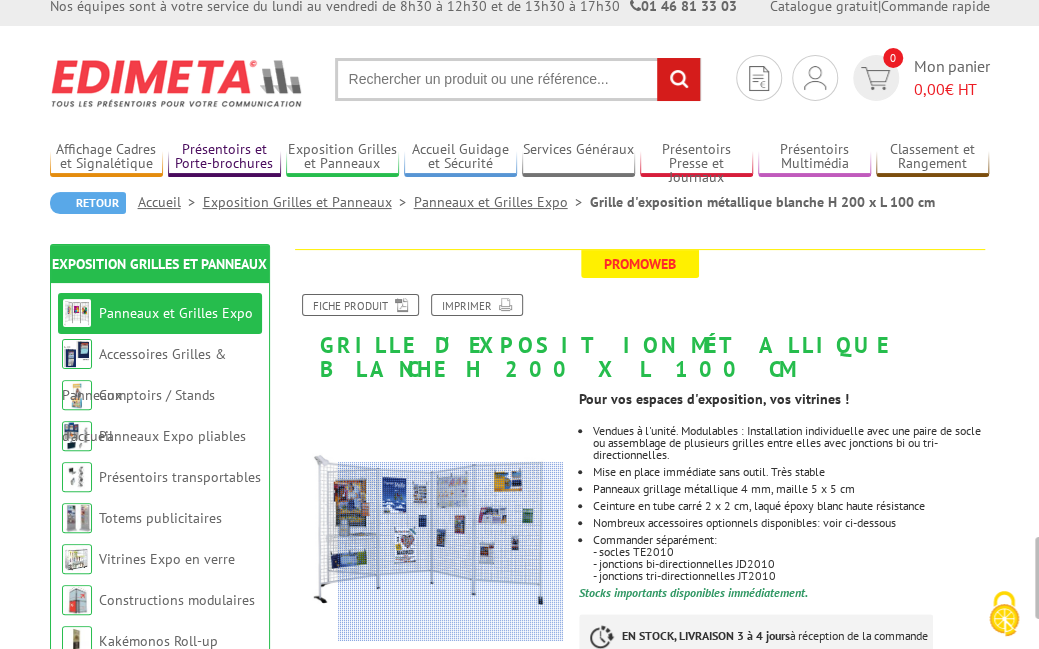 scroll, scrollTop: 0, scrollLeft: 0, axis: both 